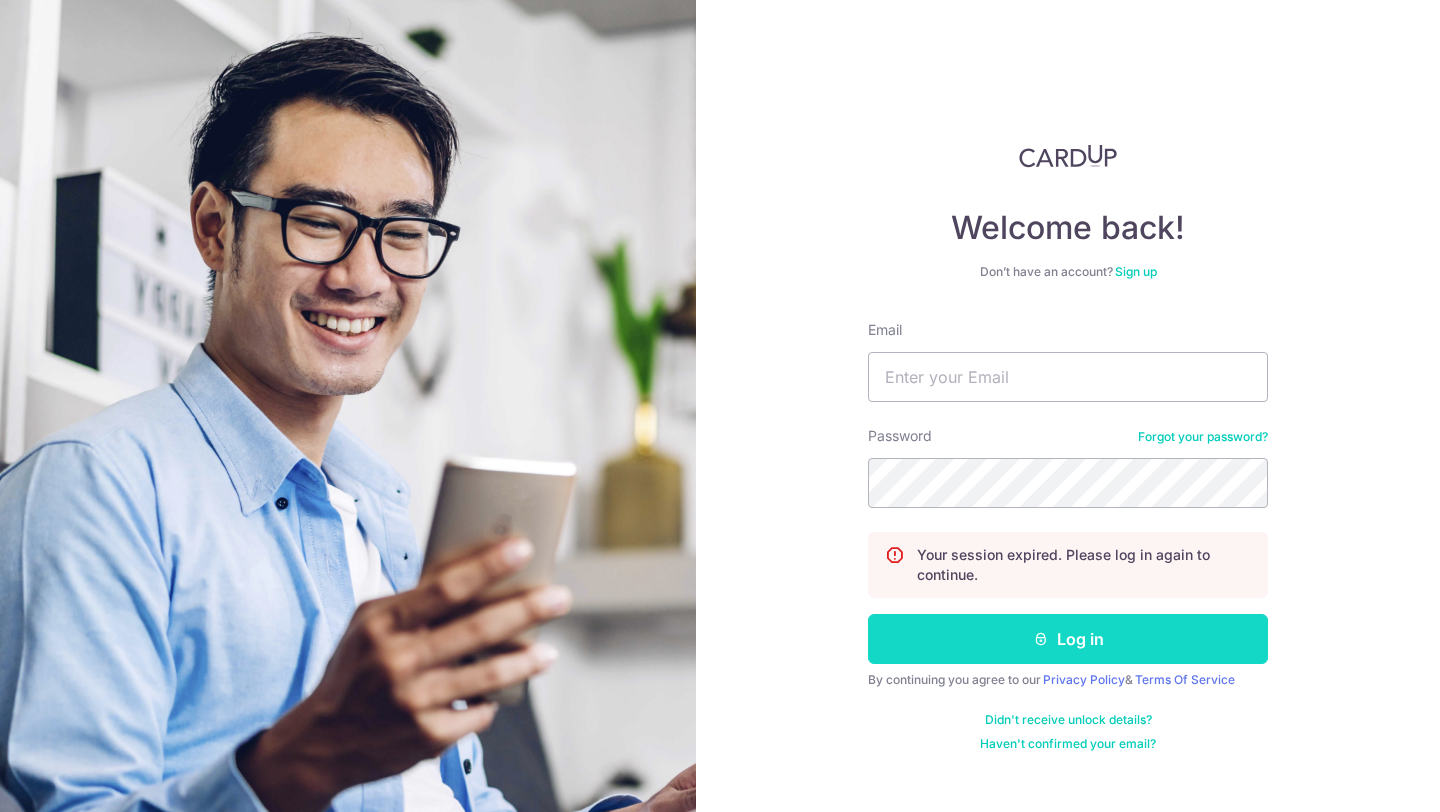 scroll, scrollTop: 0, scrollLeft: 0, axis: both 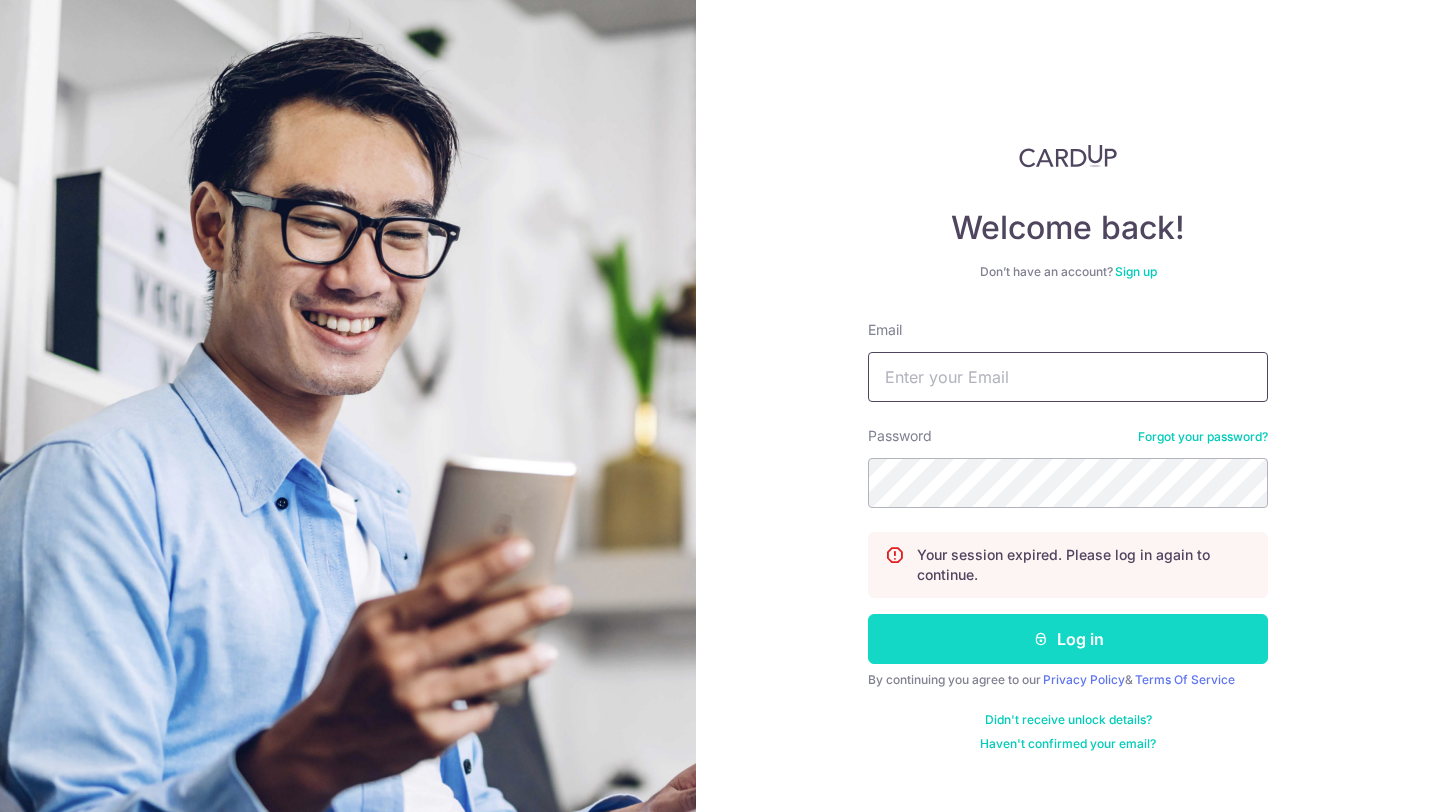 type on "hello@c71.sg" 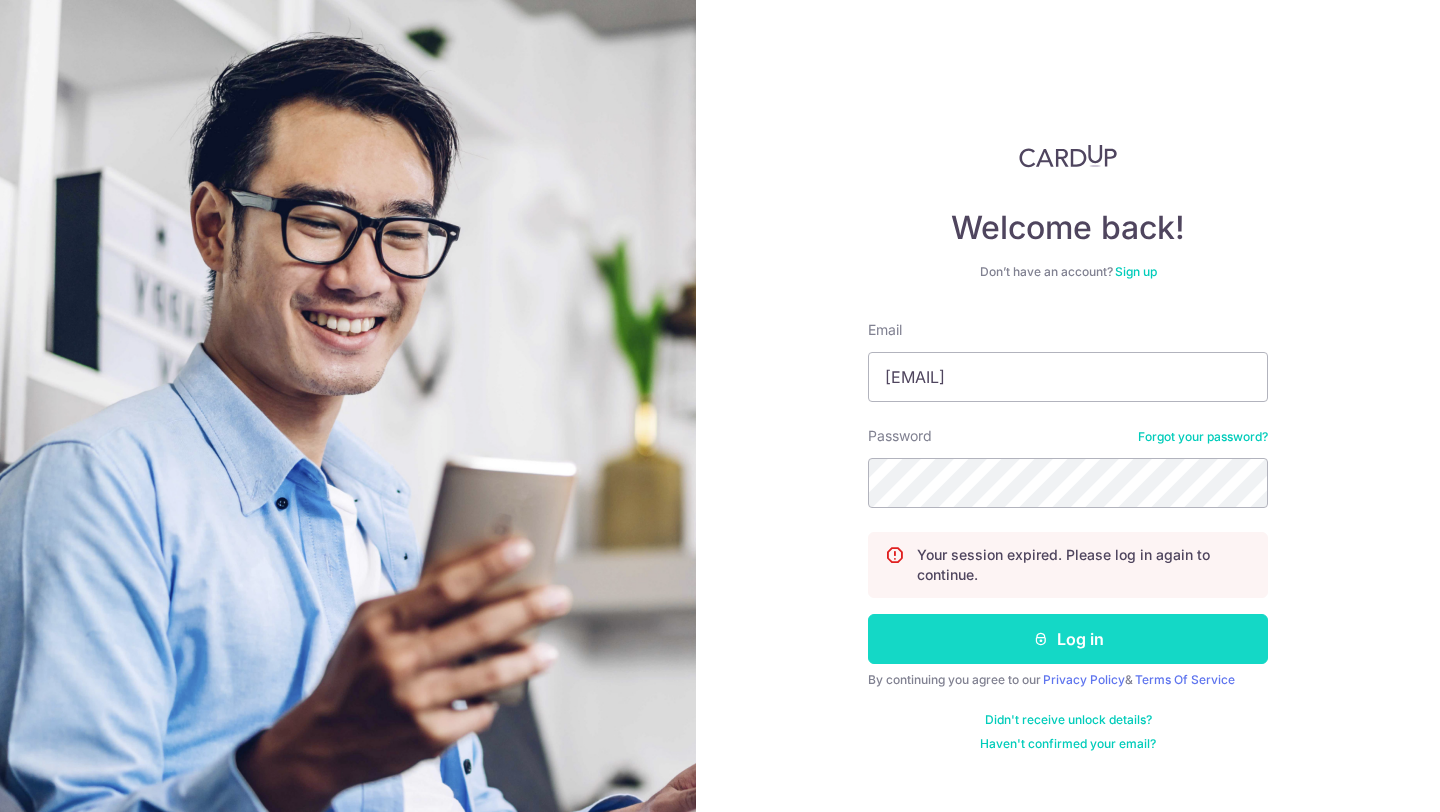 click on "Log in" at bounding box center [1068, 639] 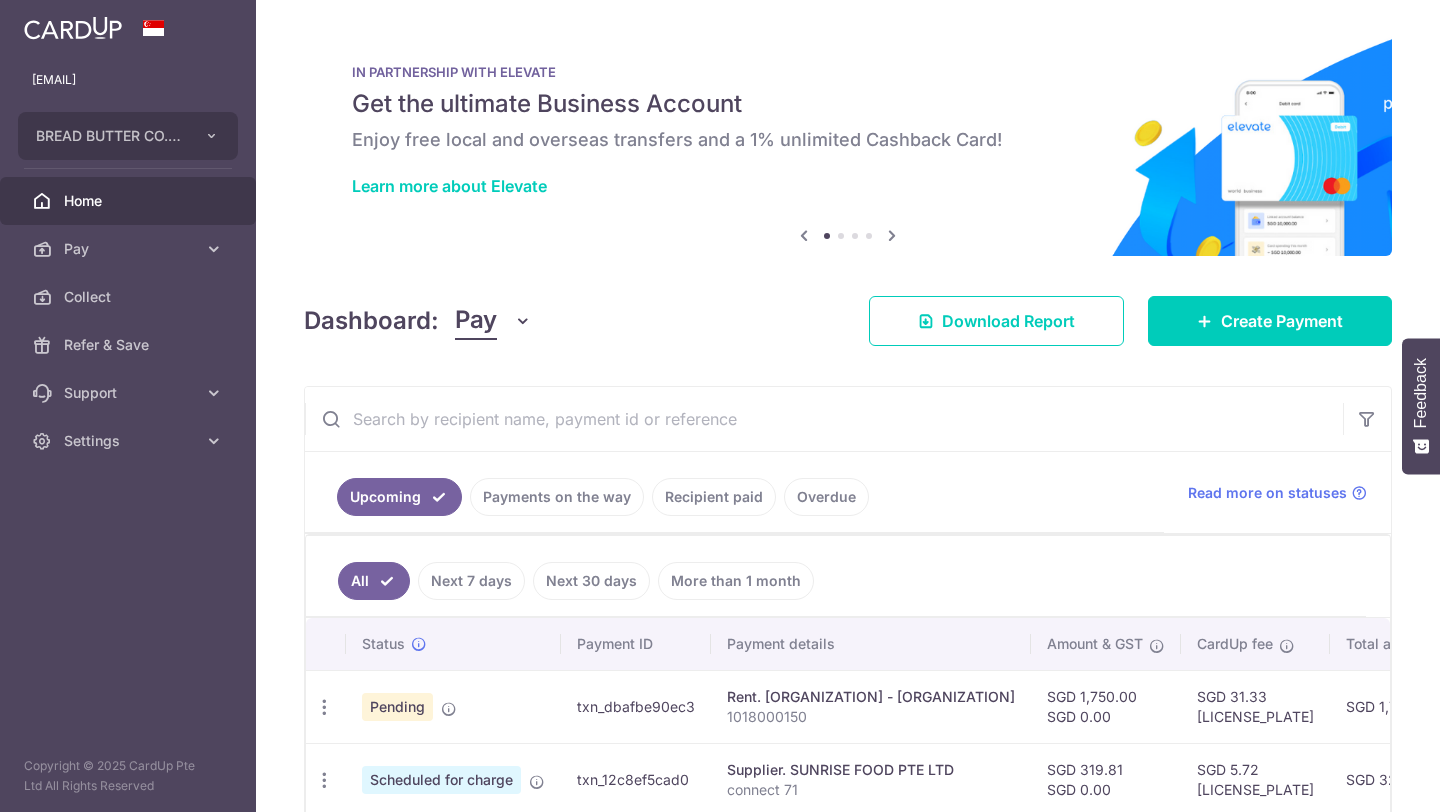 scroll, scrollTop: 0, scrollLeft: 0, axis: both 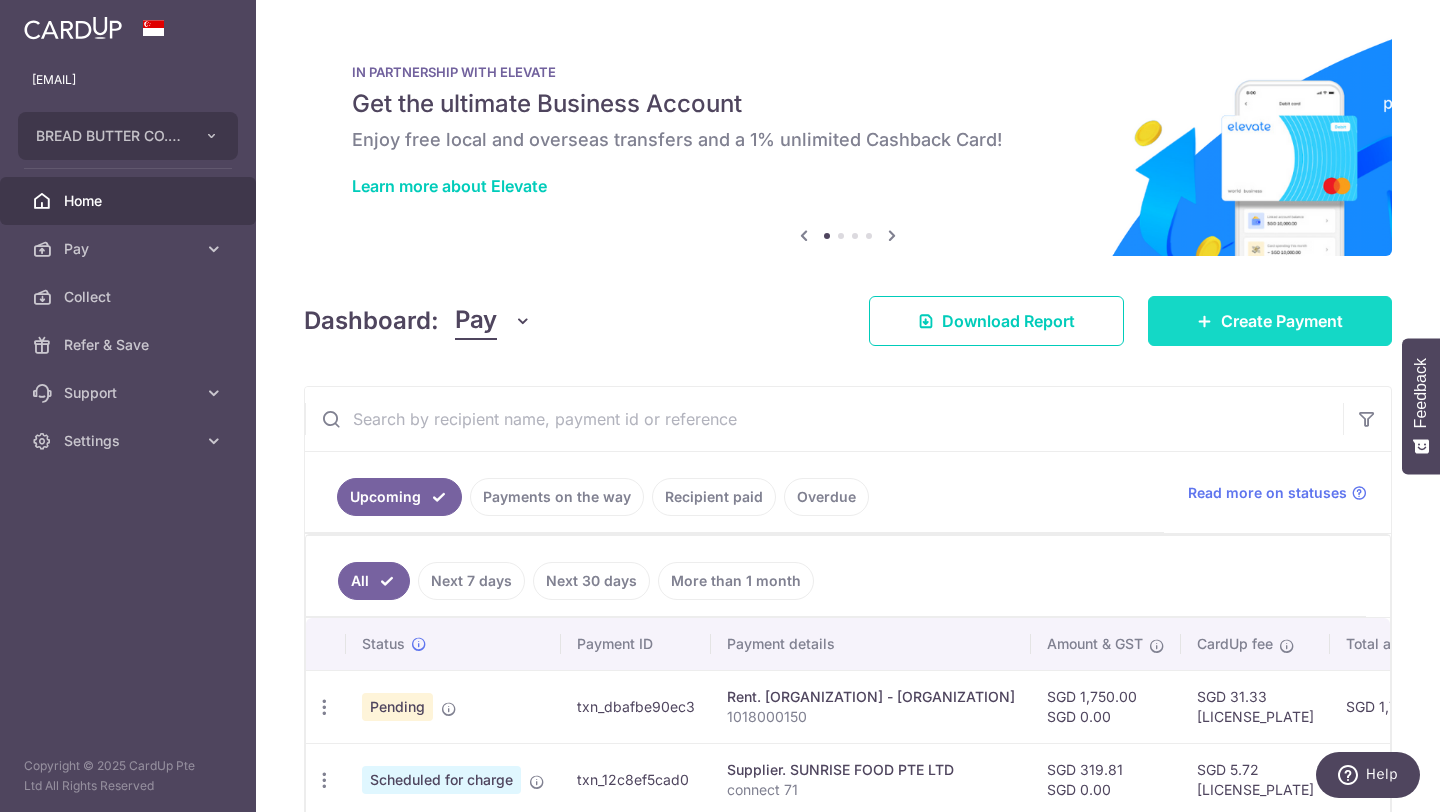 click at bounding box center (1205, 321) 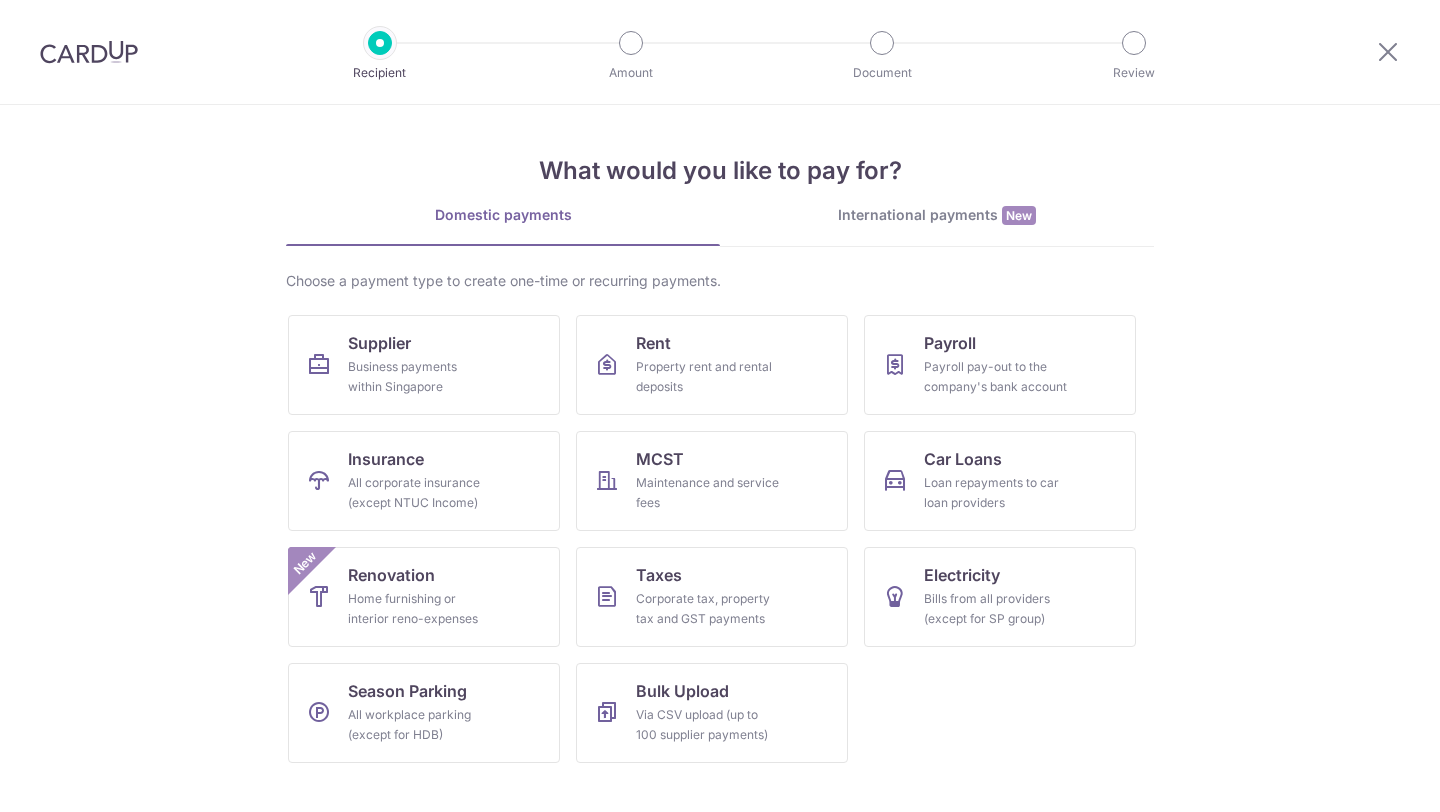scroll, scrollTop: 0, scrollLeft: 0, axis: both 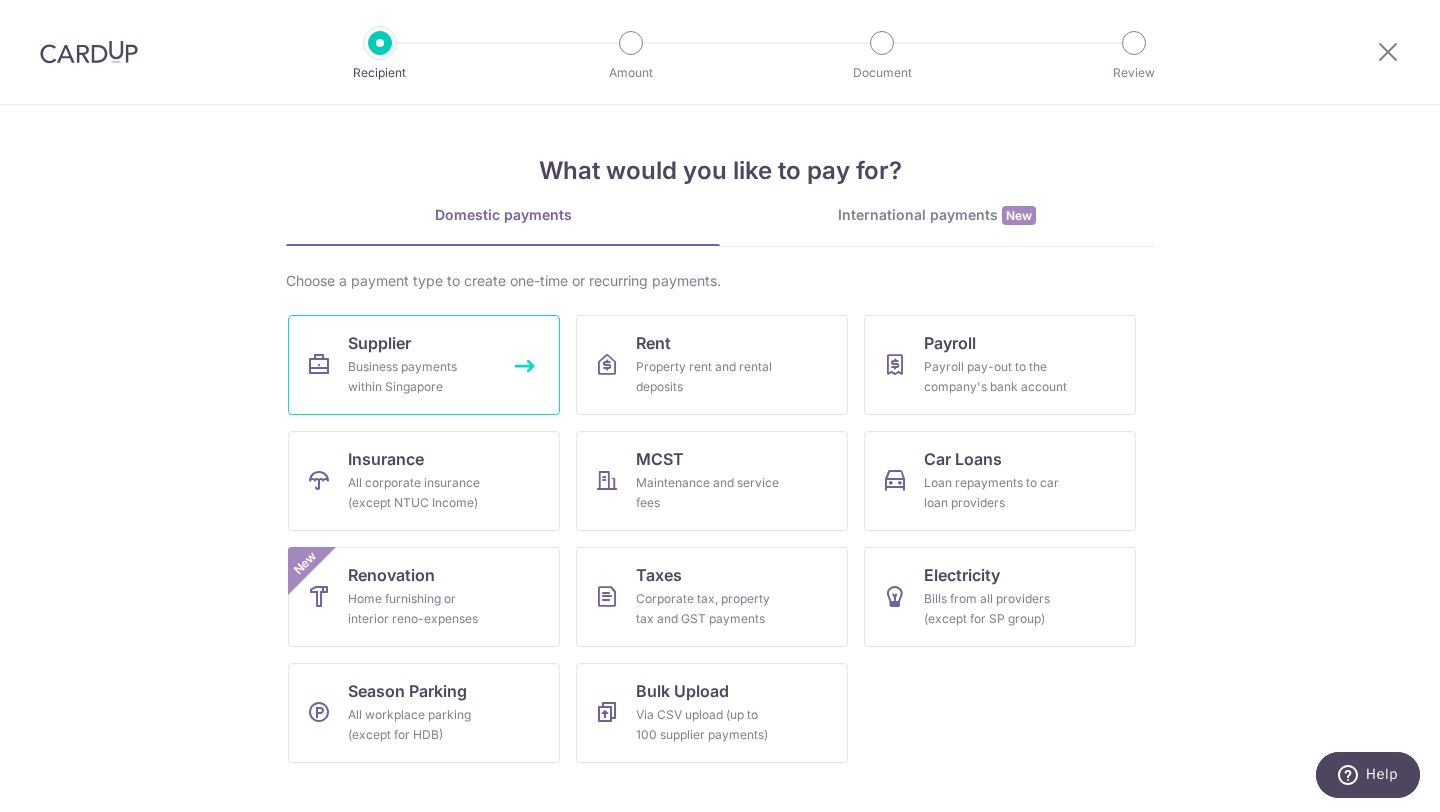 click on "Business payments within Singapore" at bounding box center [420, 377] 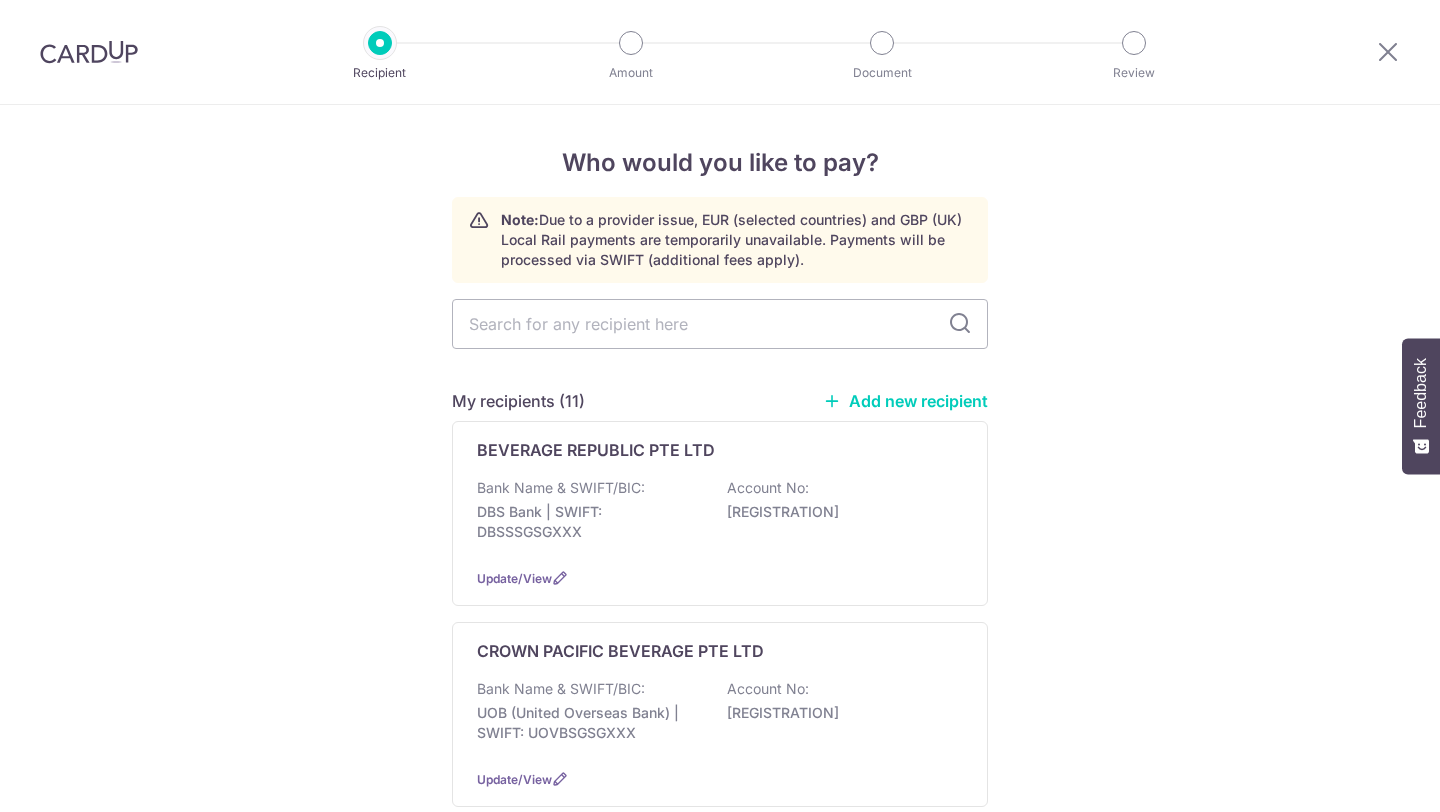 scroll, scrollTop: 0, scrollLeft: 0, axis: both 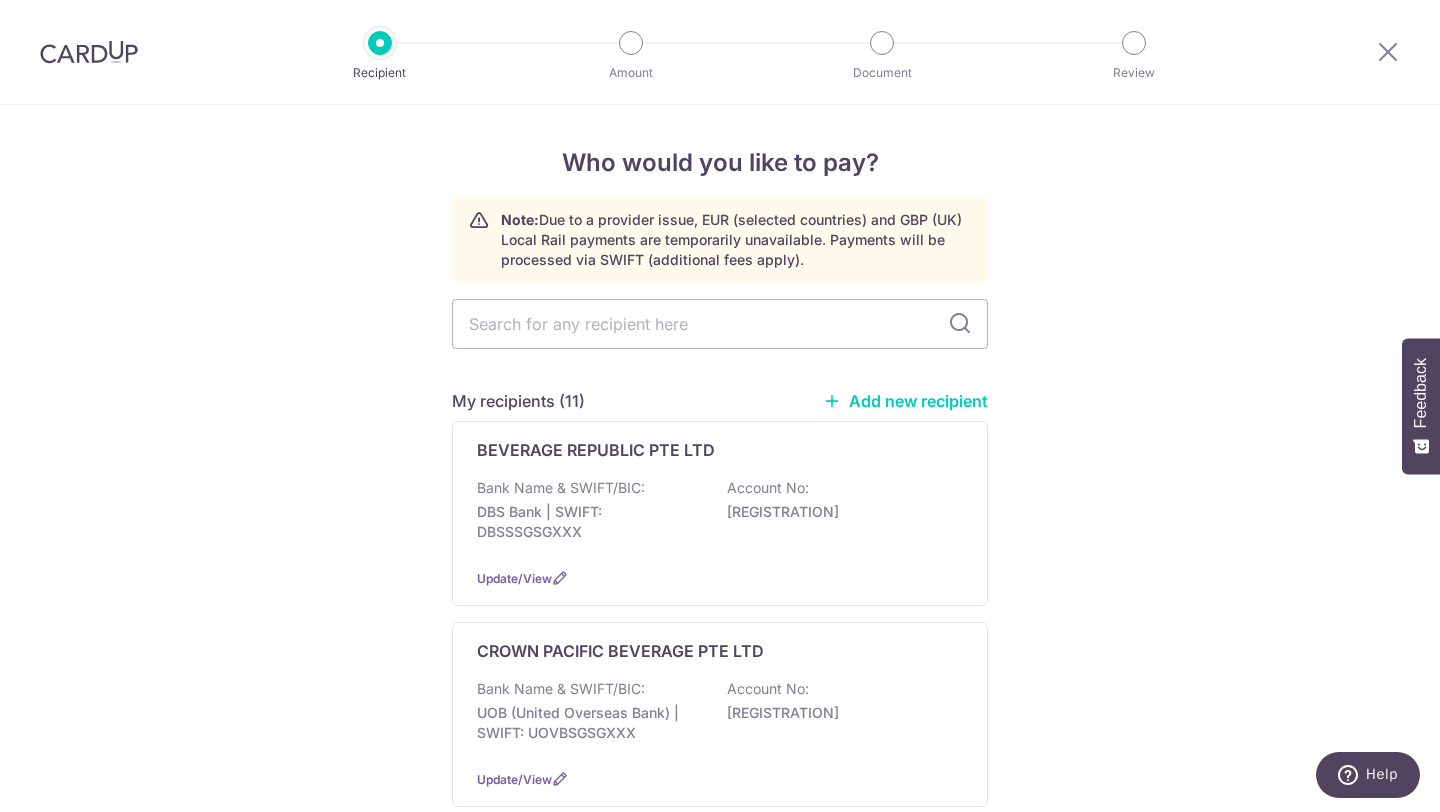 click on "Add new recipient" at bounding box center [905, 401] 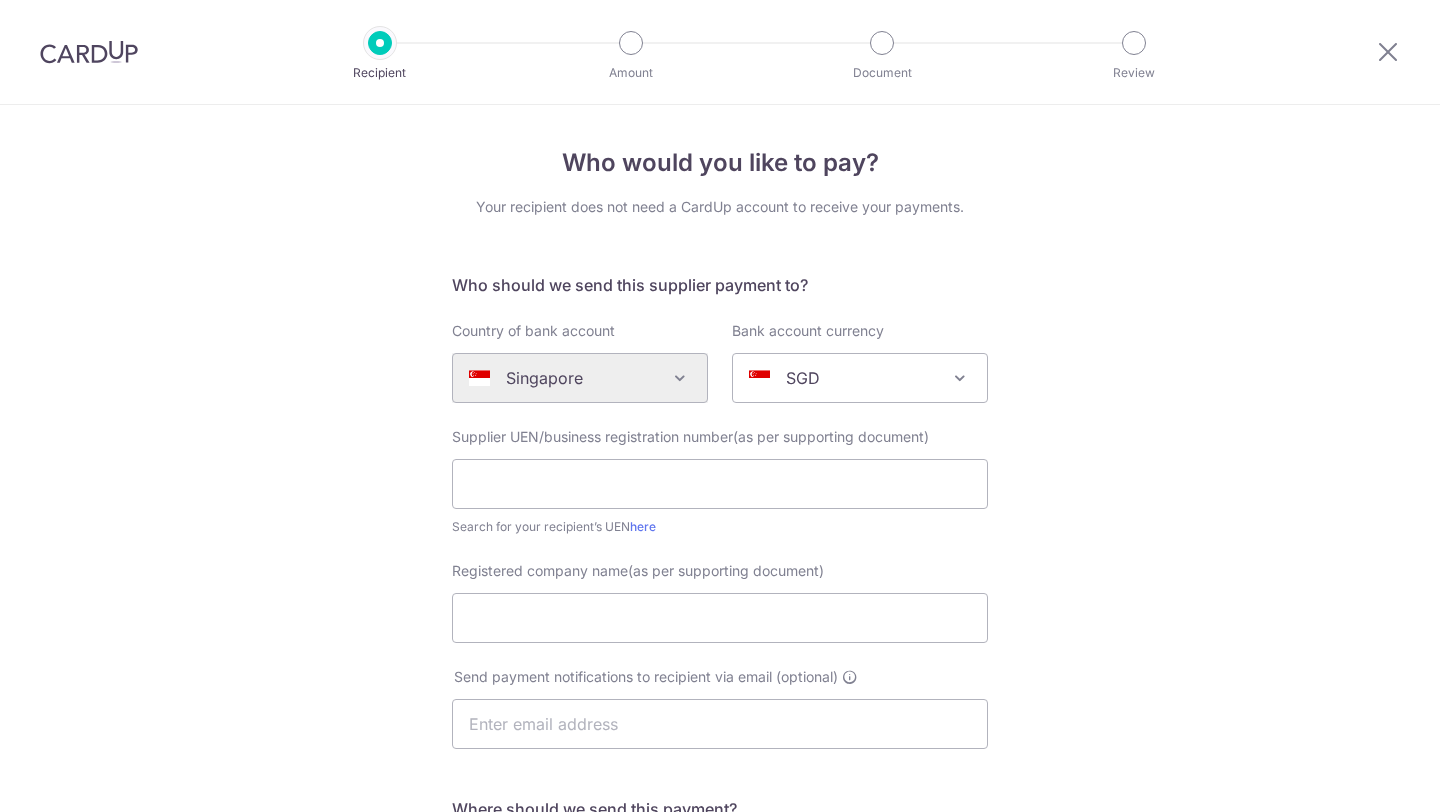 scroll, scrollTop: 0, scrollLeft: 0, axis: both 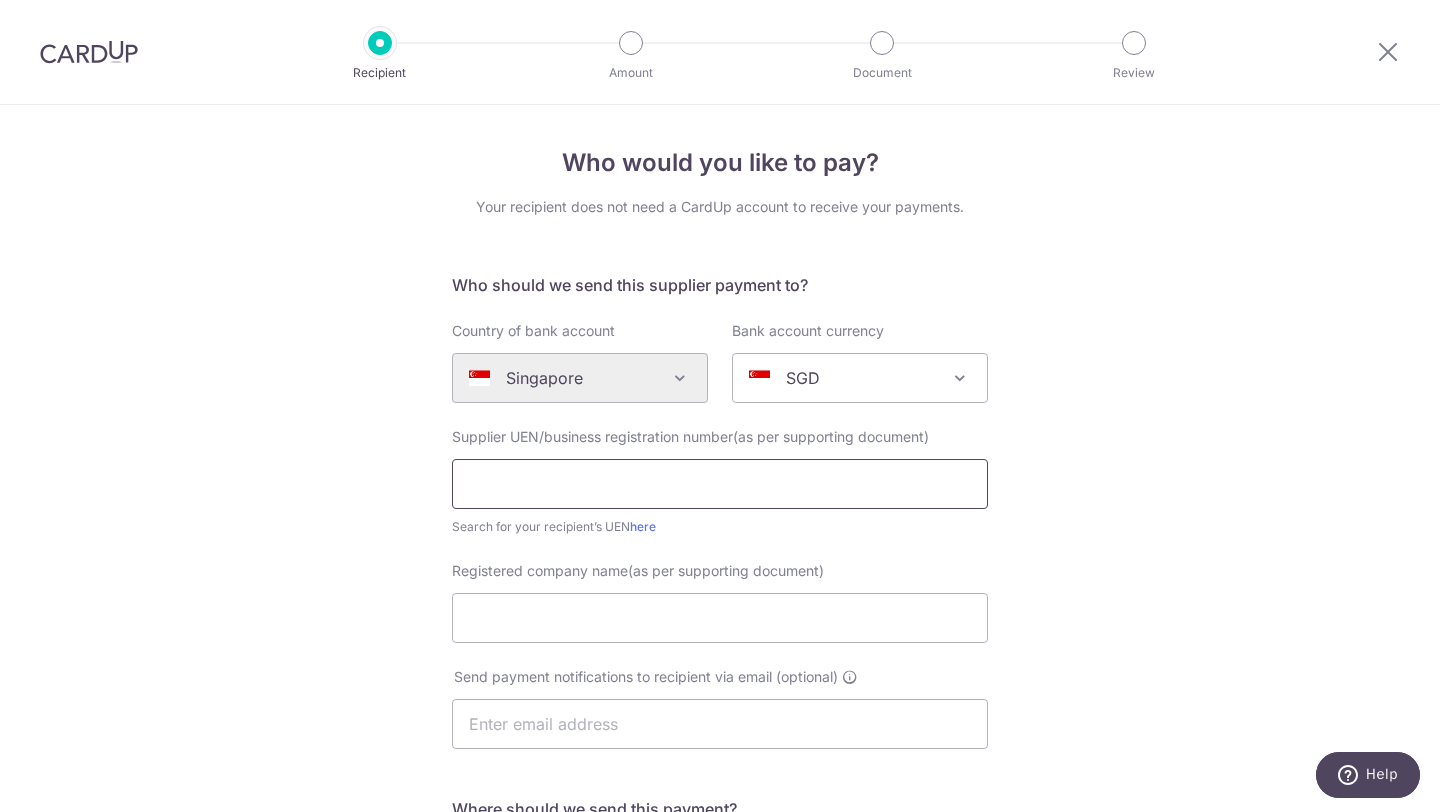 click at bounding box center (720, 484) 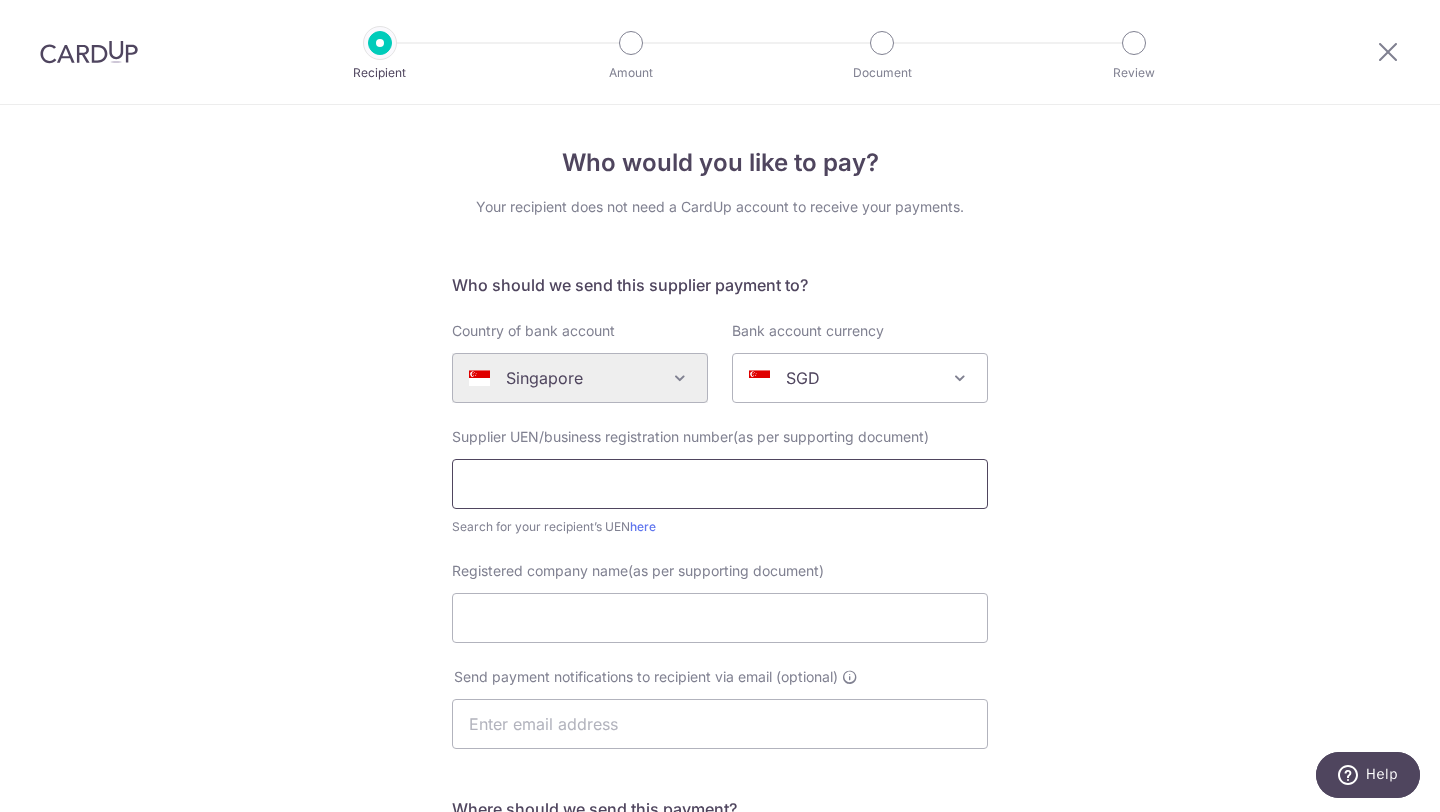 paste on "[LICENSE]" 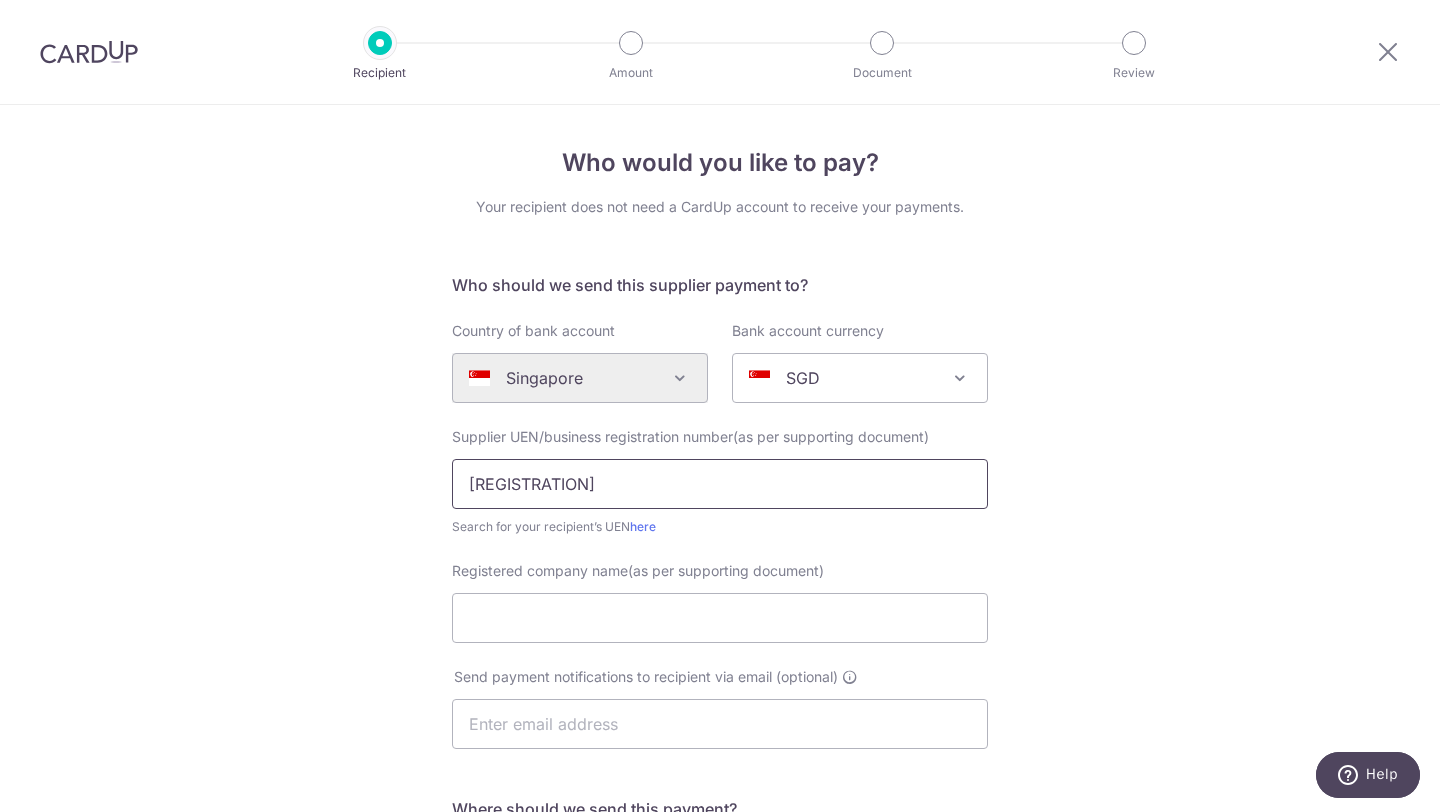 type on "[LICENSE]" 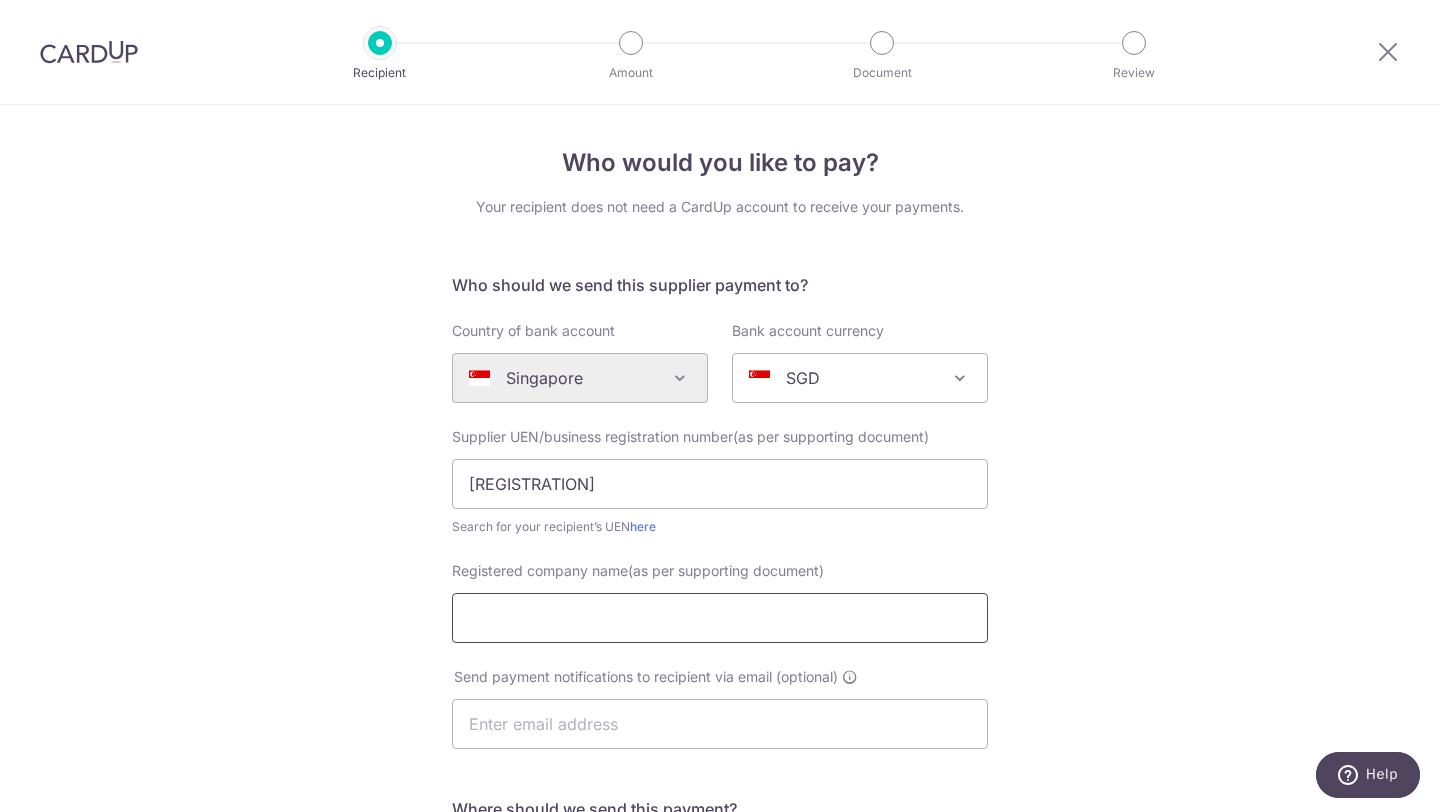 click on "Registered company name(as per supporting document)" at bounding box center (720, 618) 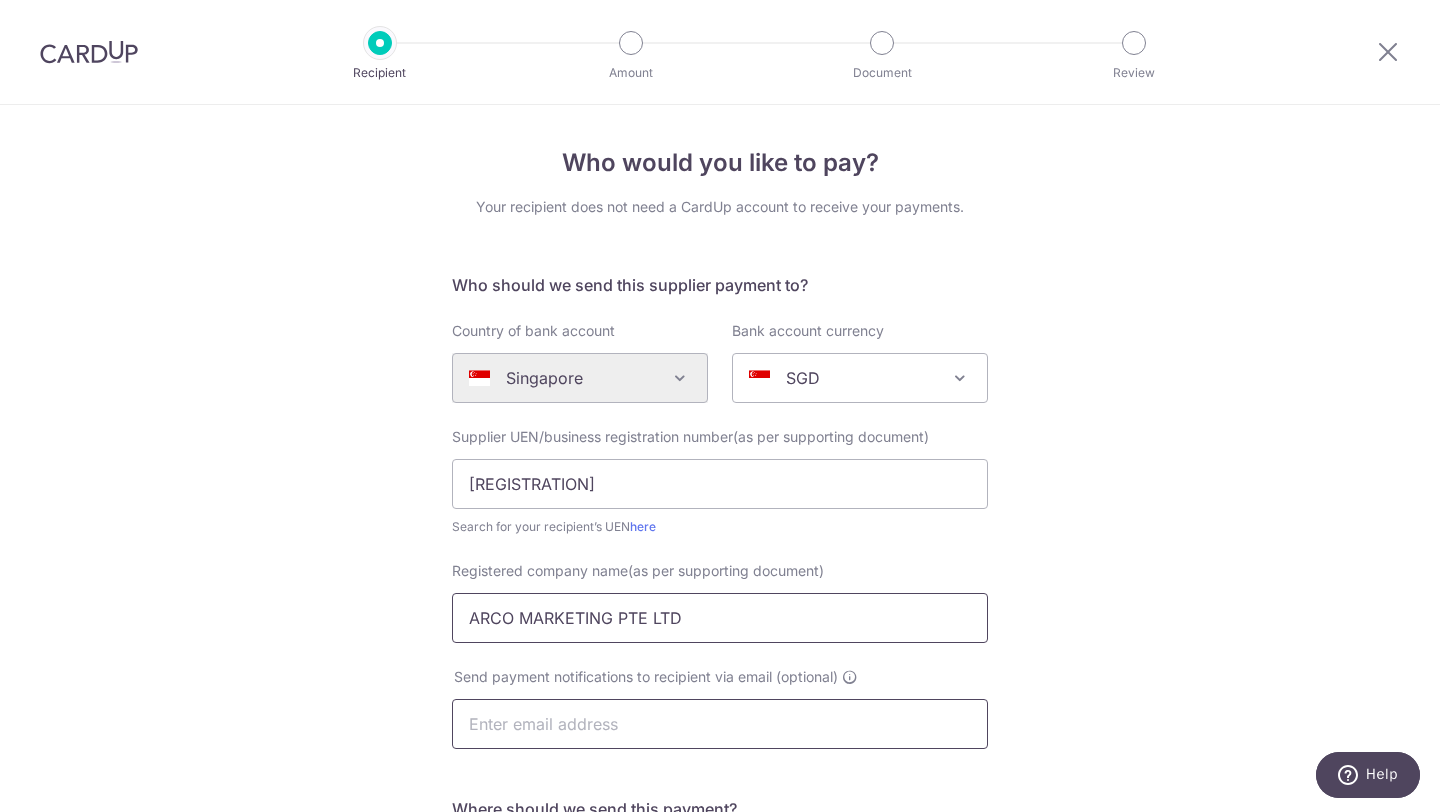 type on "ARCO MARKETING PTE LTD" 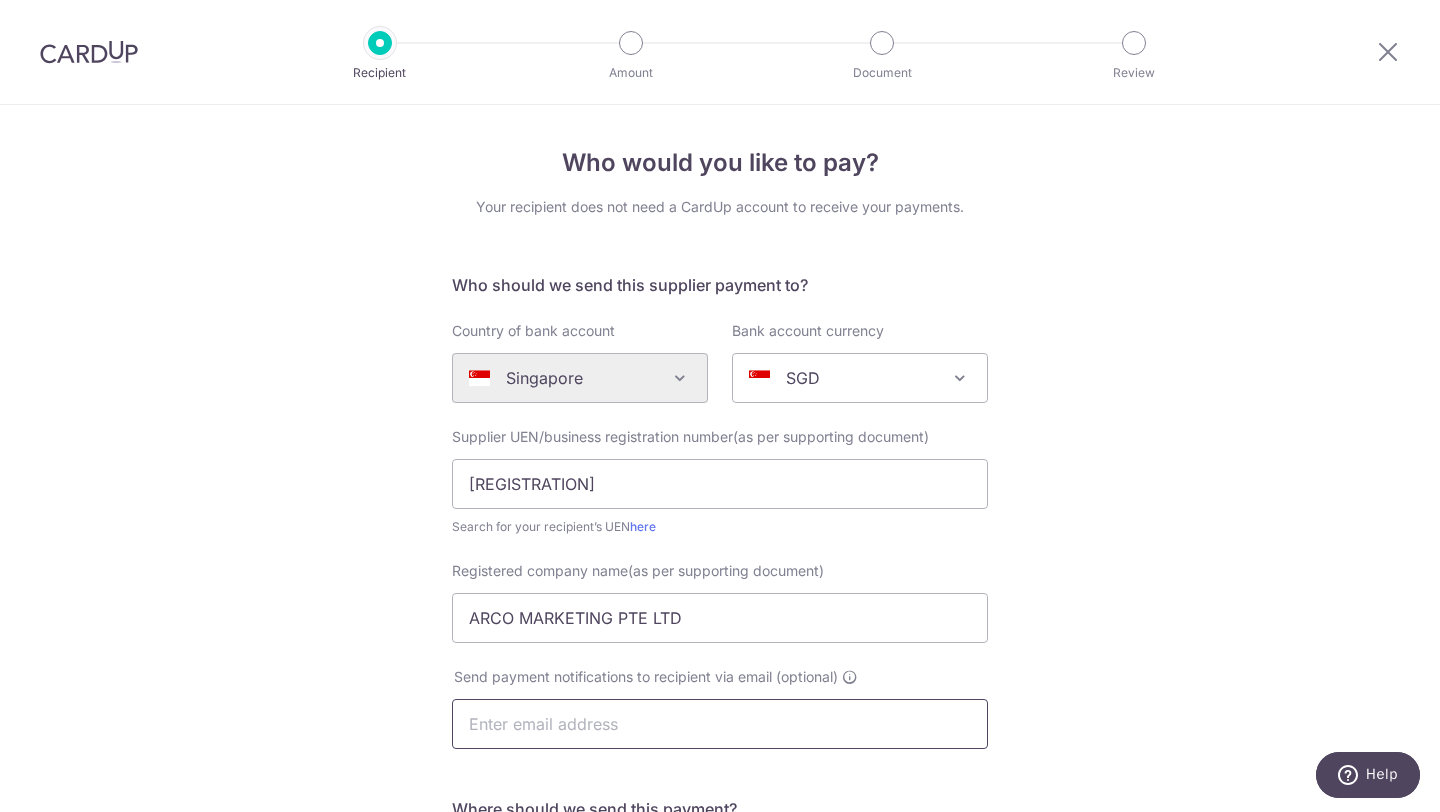click at bounding box center [720, 724] 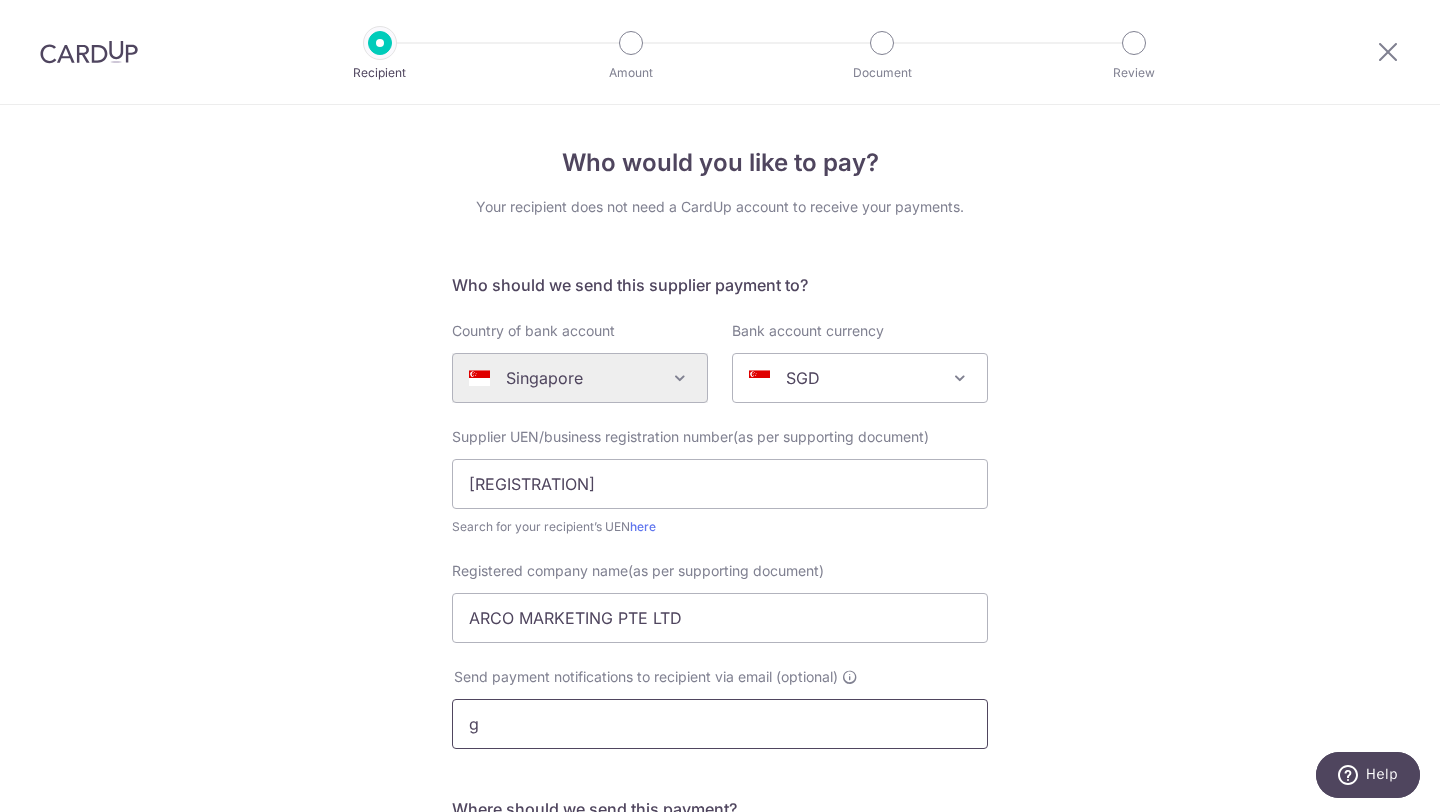 paste on "g" 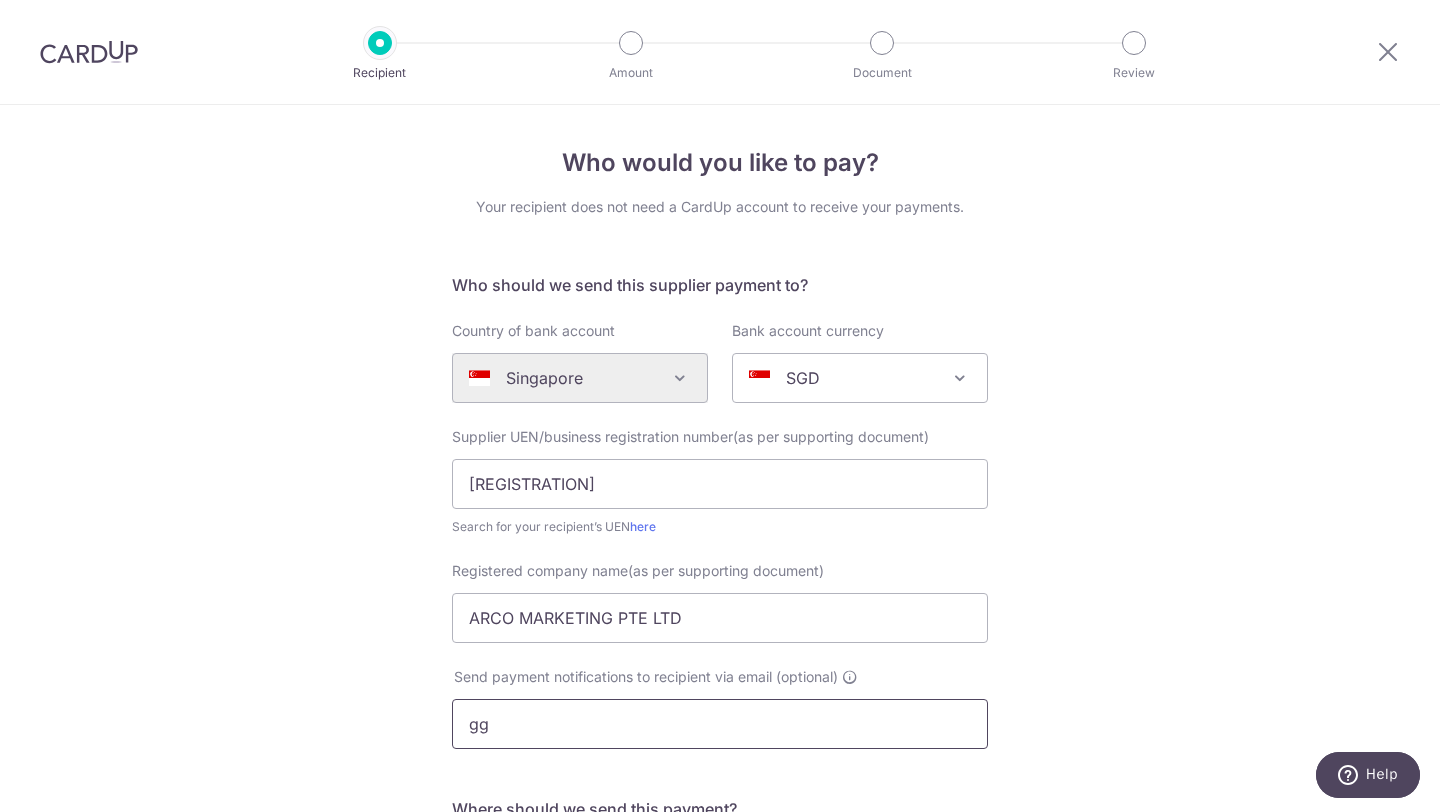 type on "g" 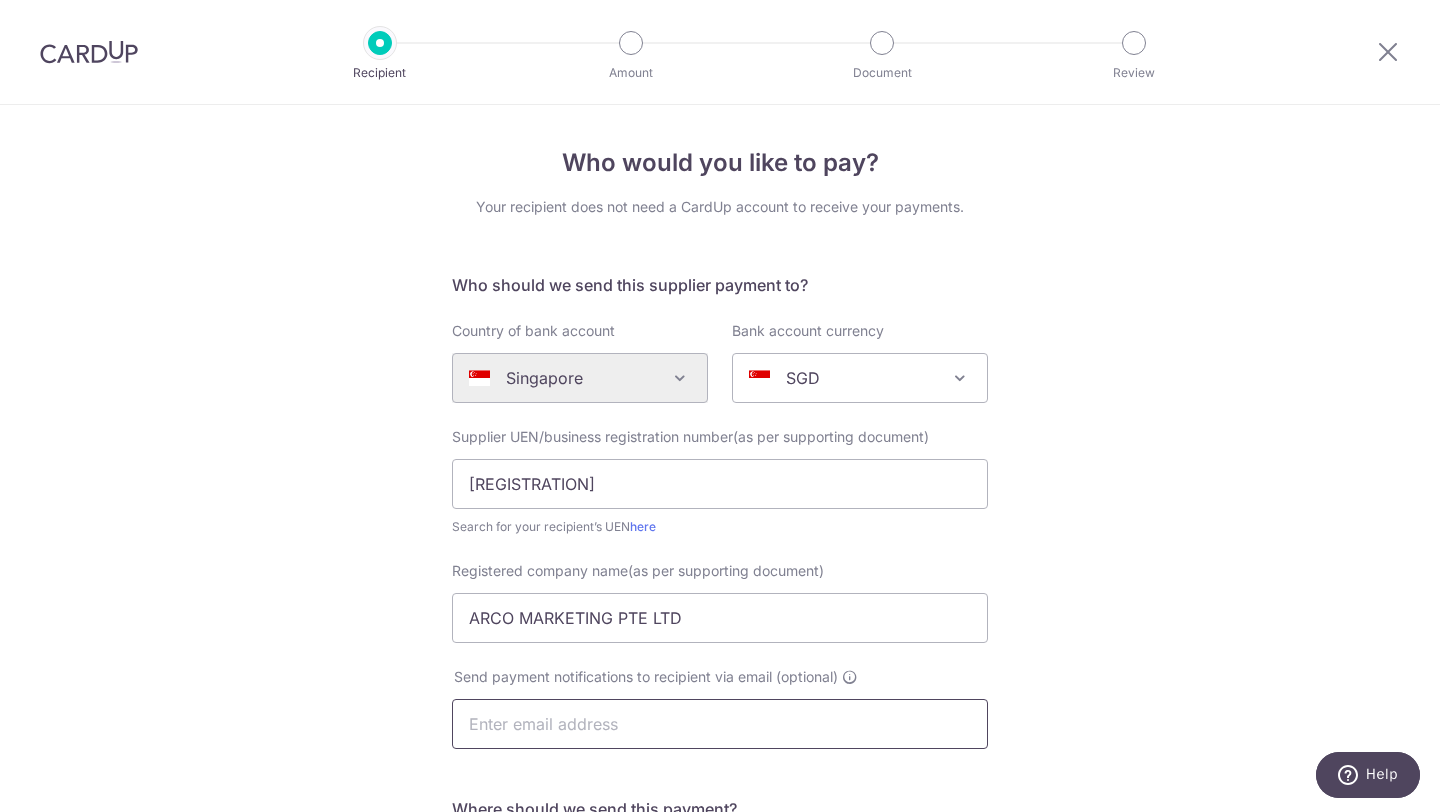 paste on "[EMAIL]" 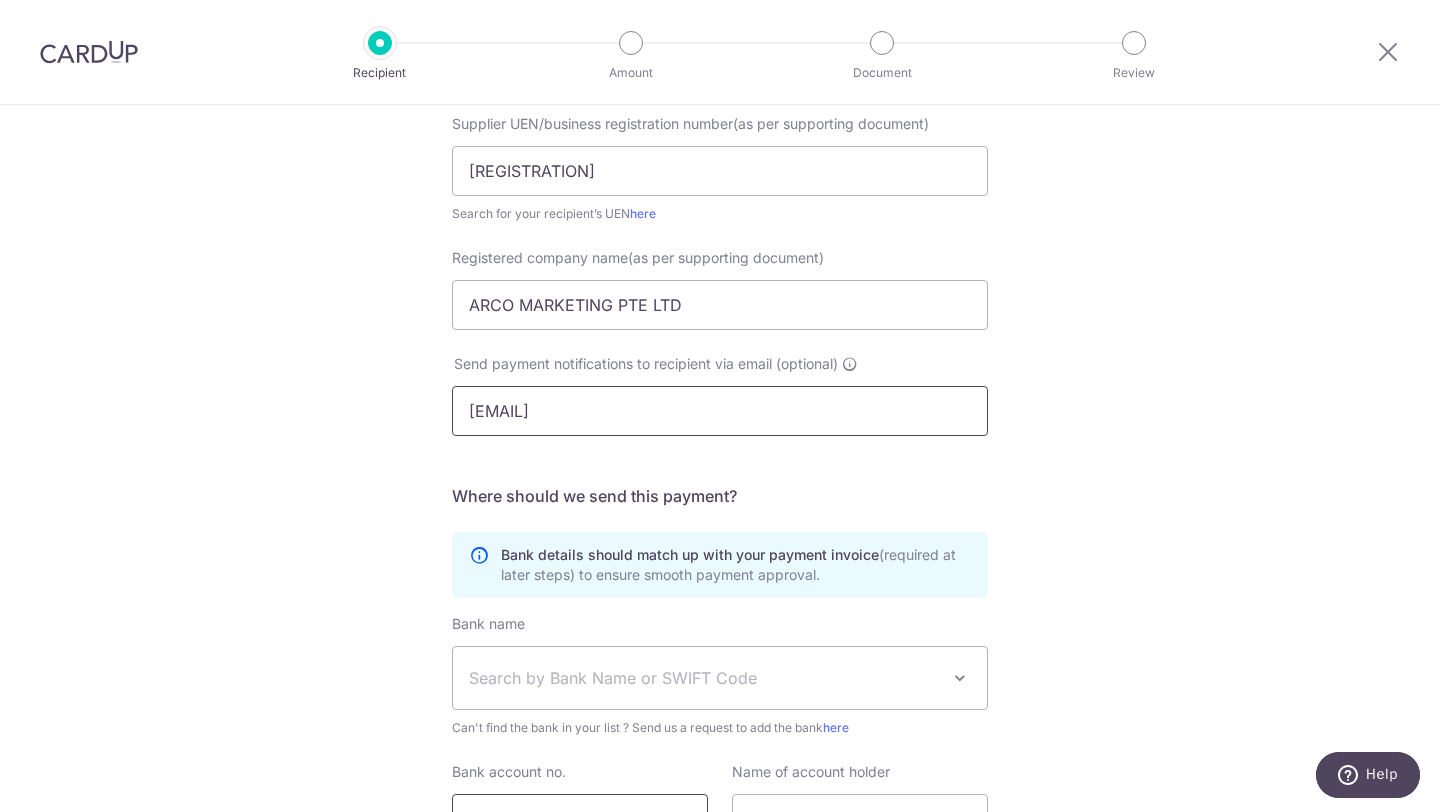 scroll, scrollTop: 505, scrollLeft: 0, axis: vertical 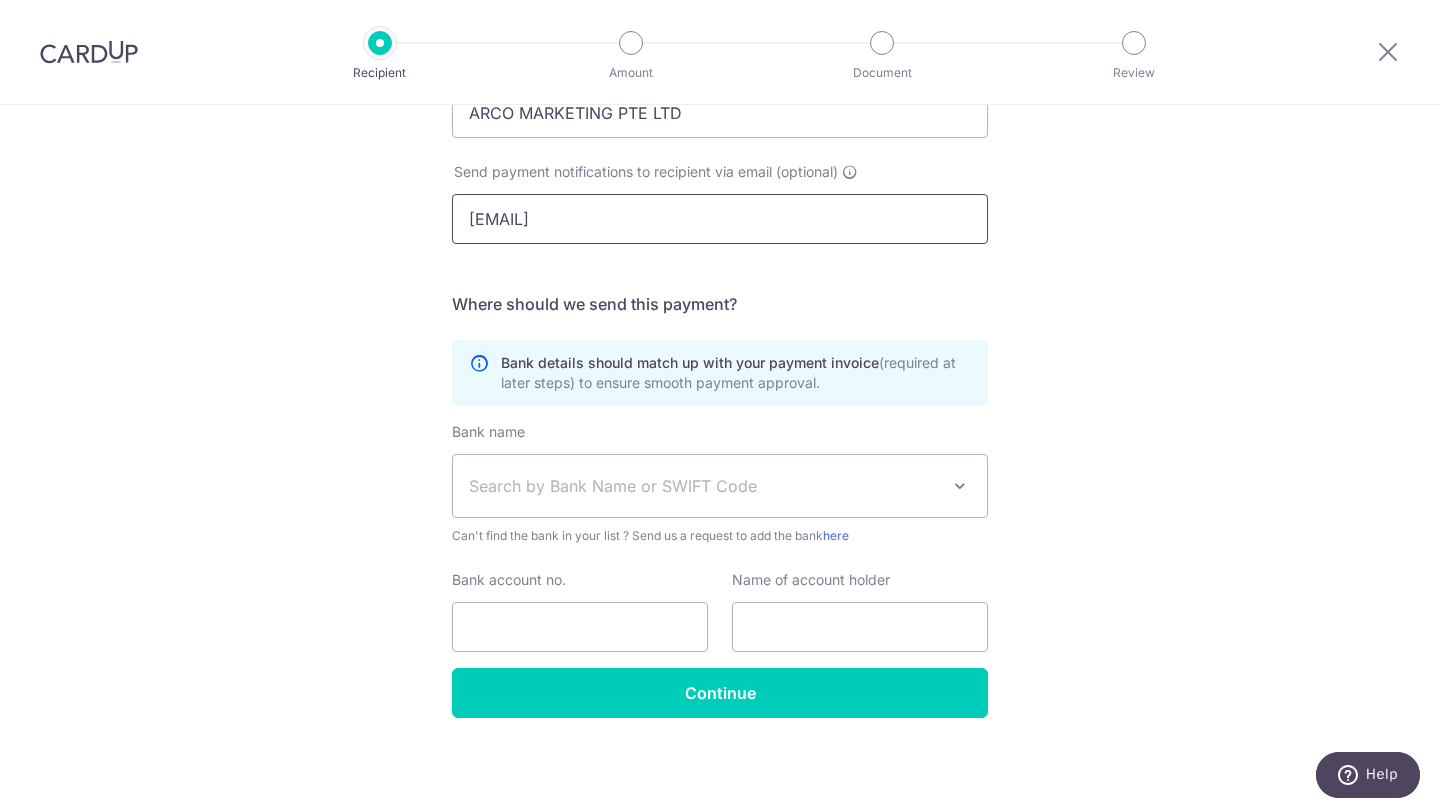 type on "[EMAIL]" 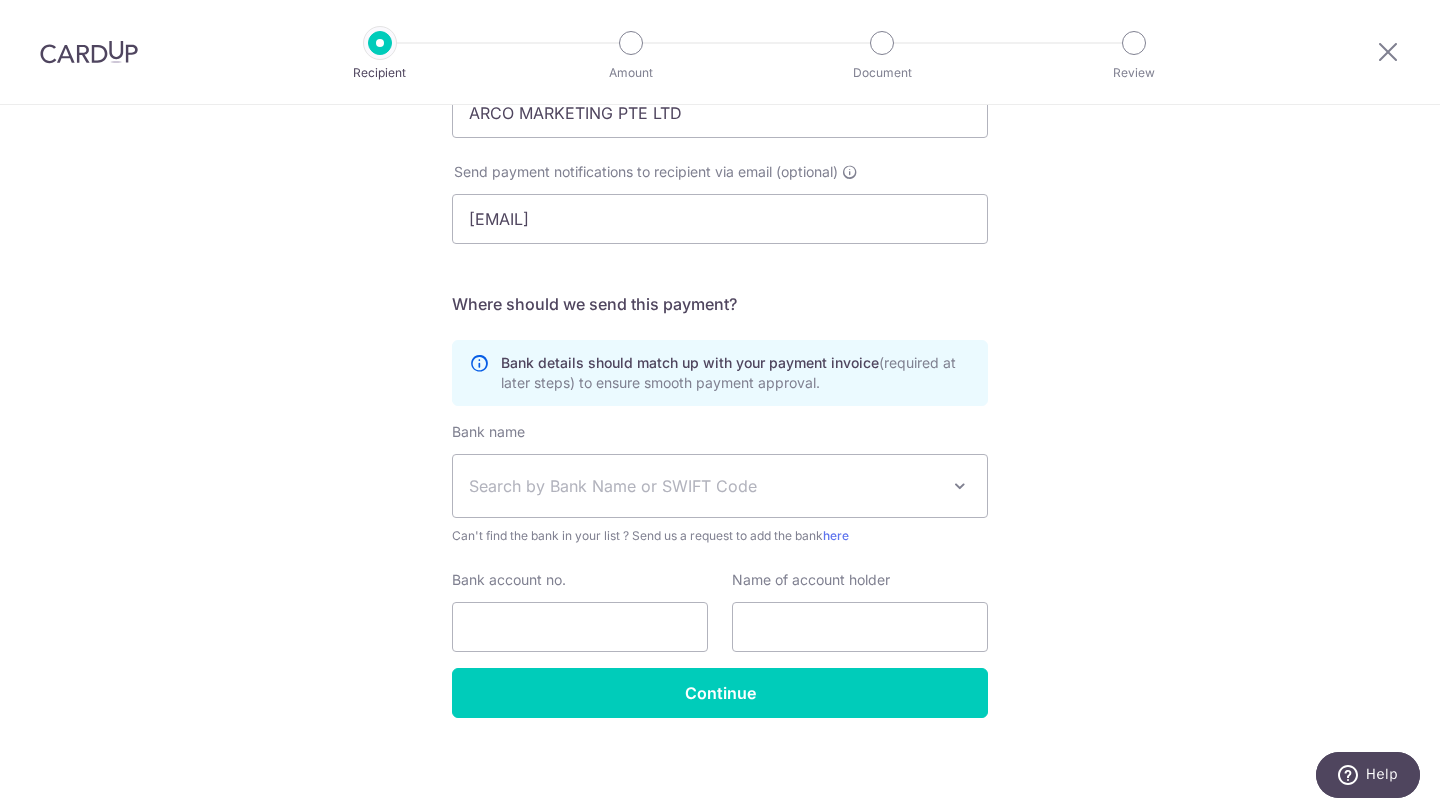 click on "Search by Bank Name or SWIFT Code" at bounding box center [704, 486] 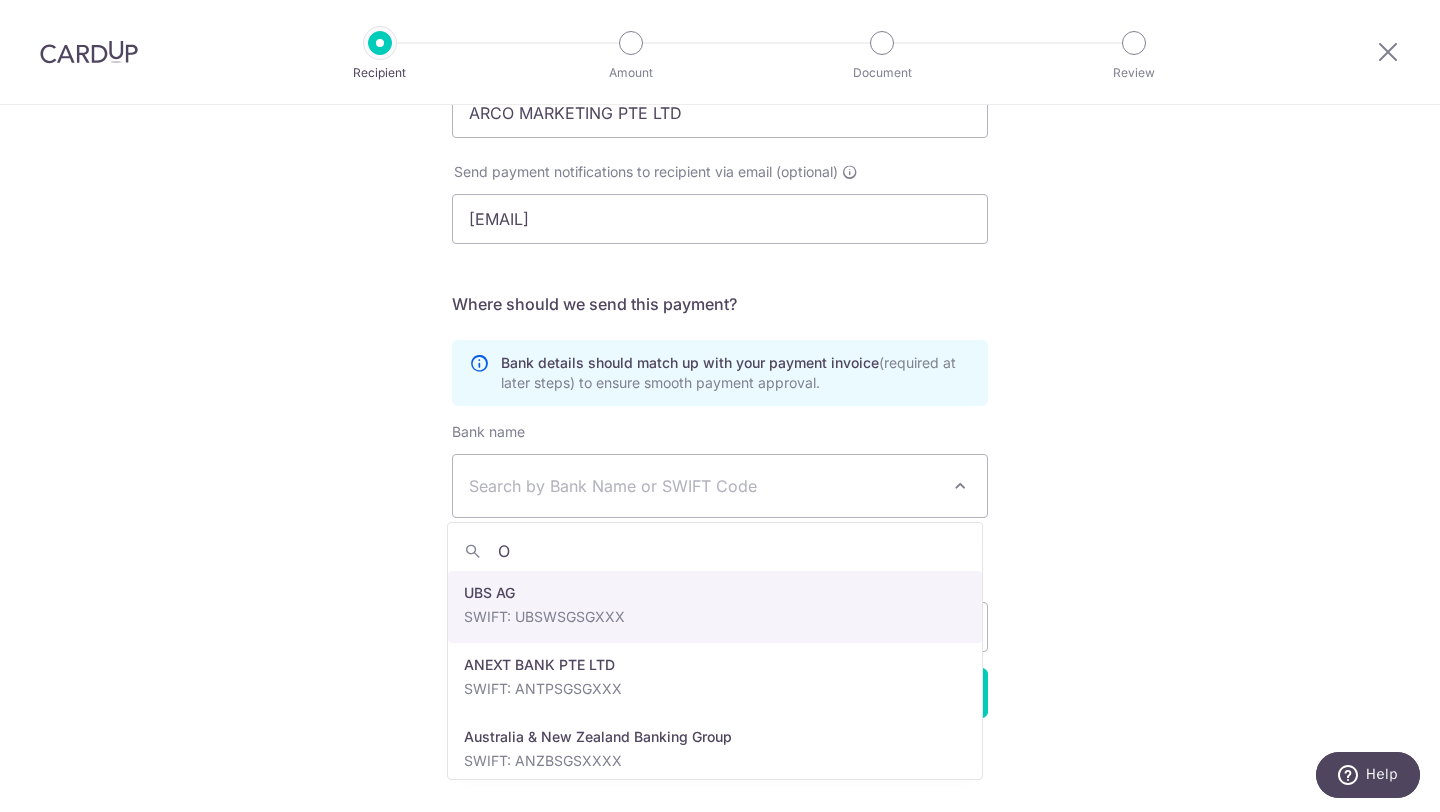 type on "OC" 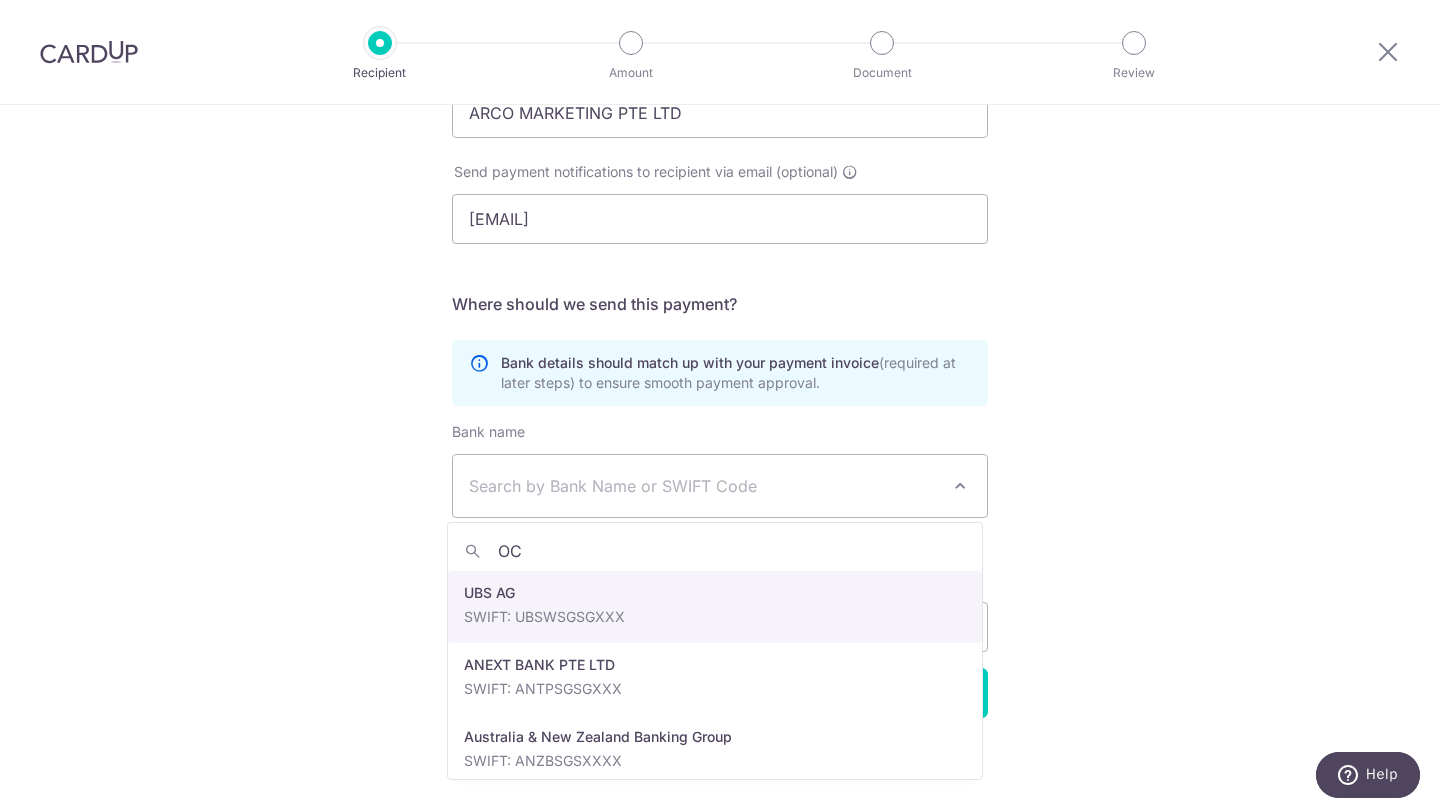 select on "12" 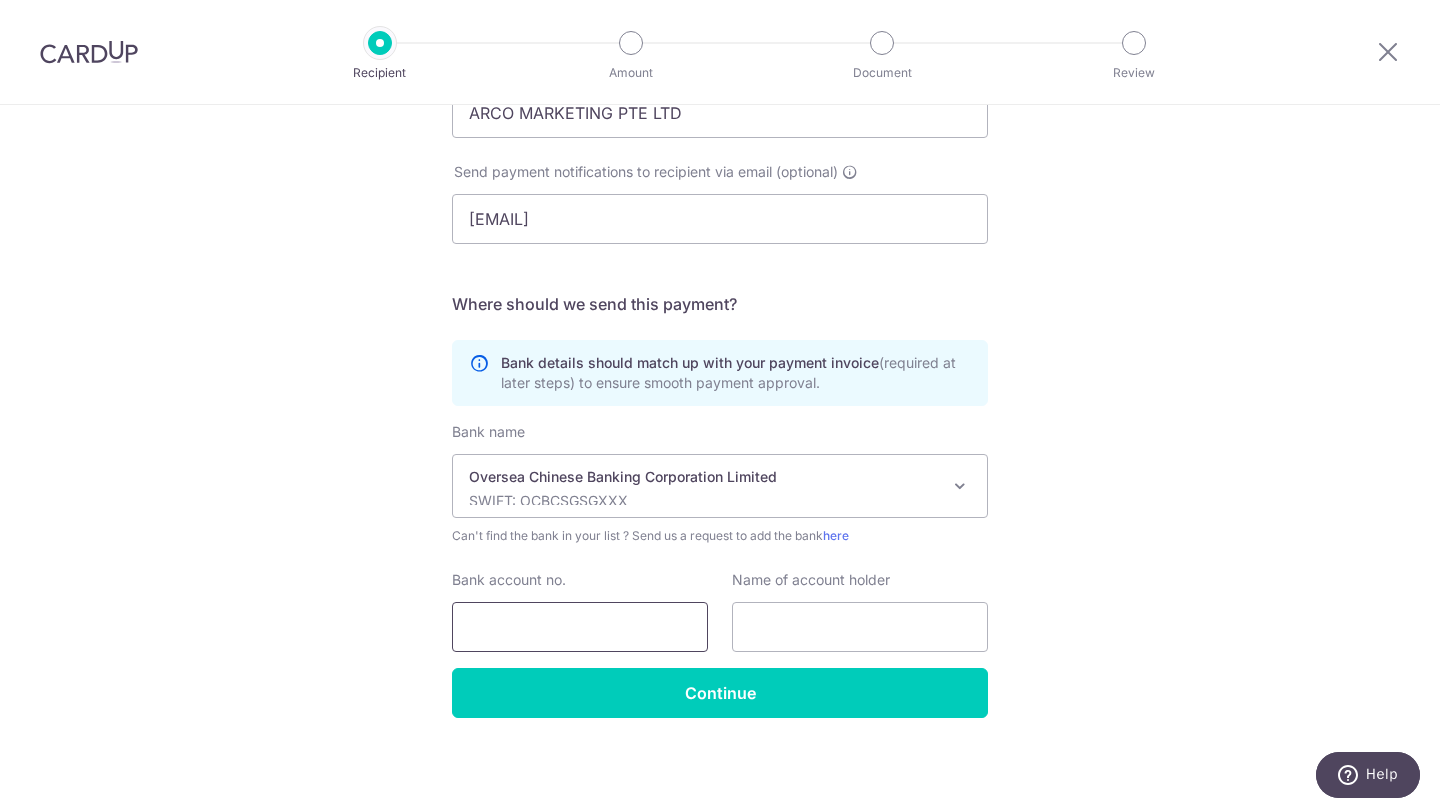 click on "Bank account no." at bounding box center (580, 627) 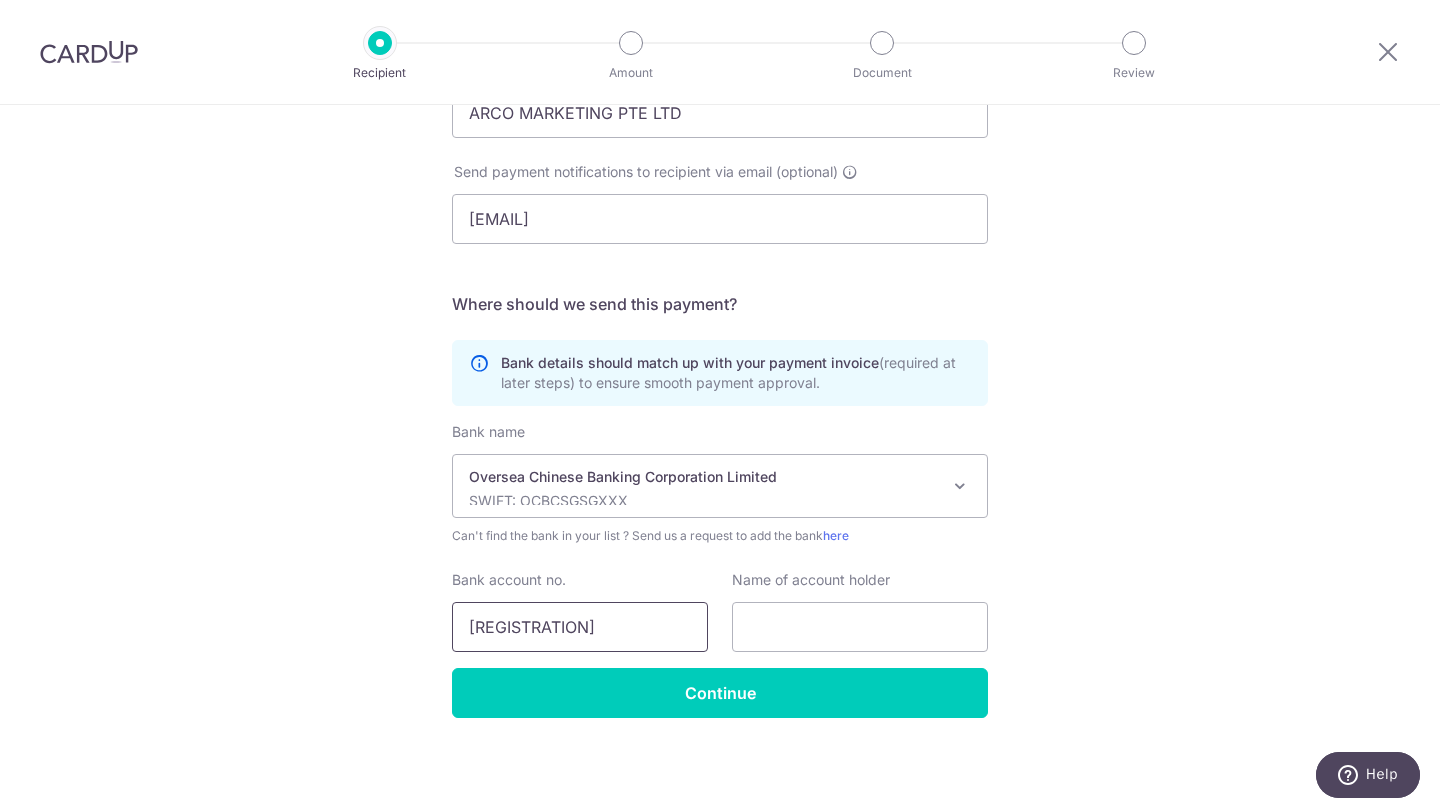 click on "701063943-001" at bounding box center [580, 627] 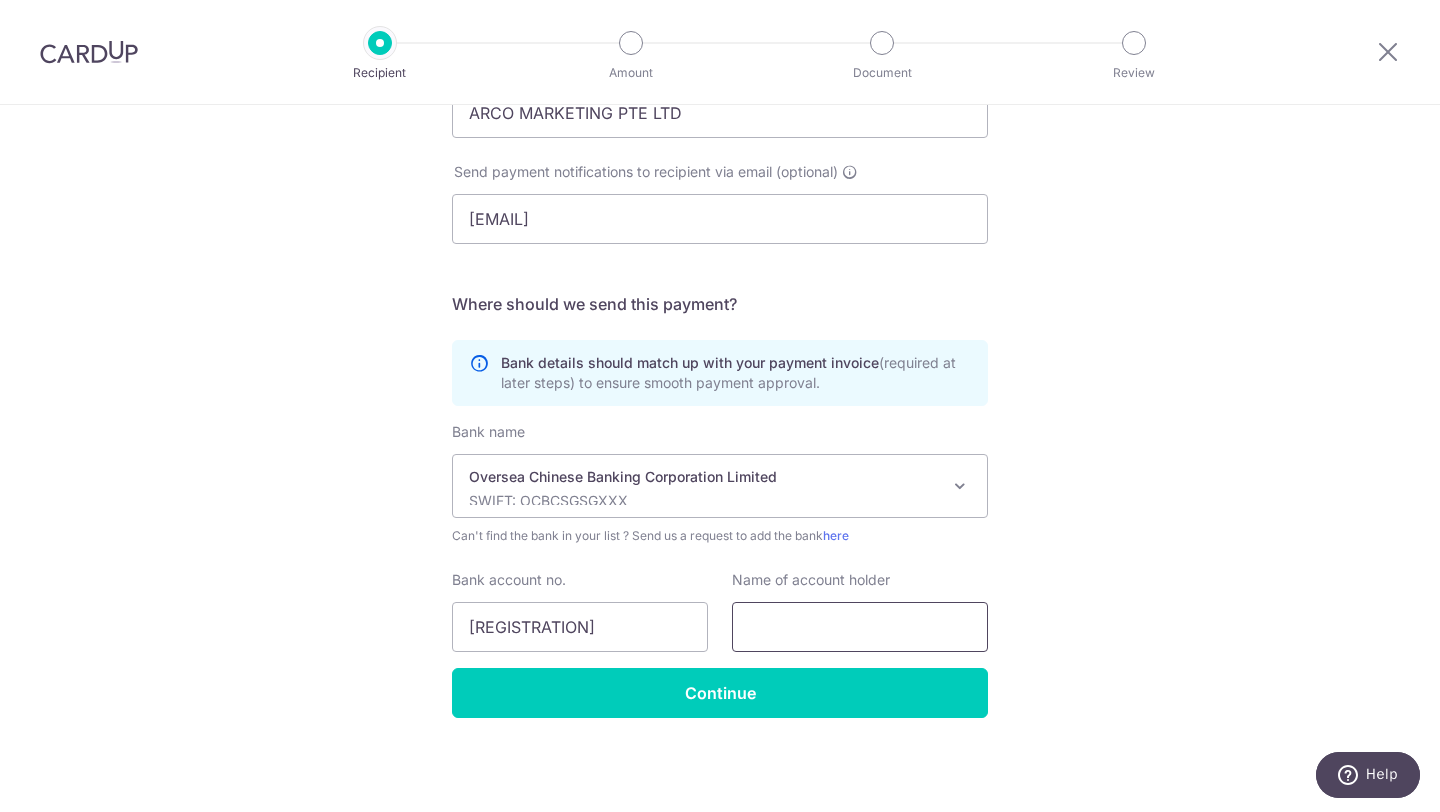 click at bounding box center (860, 627) 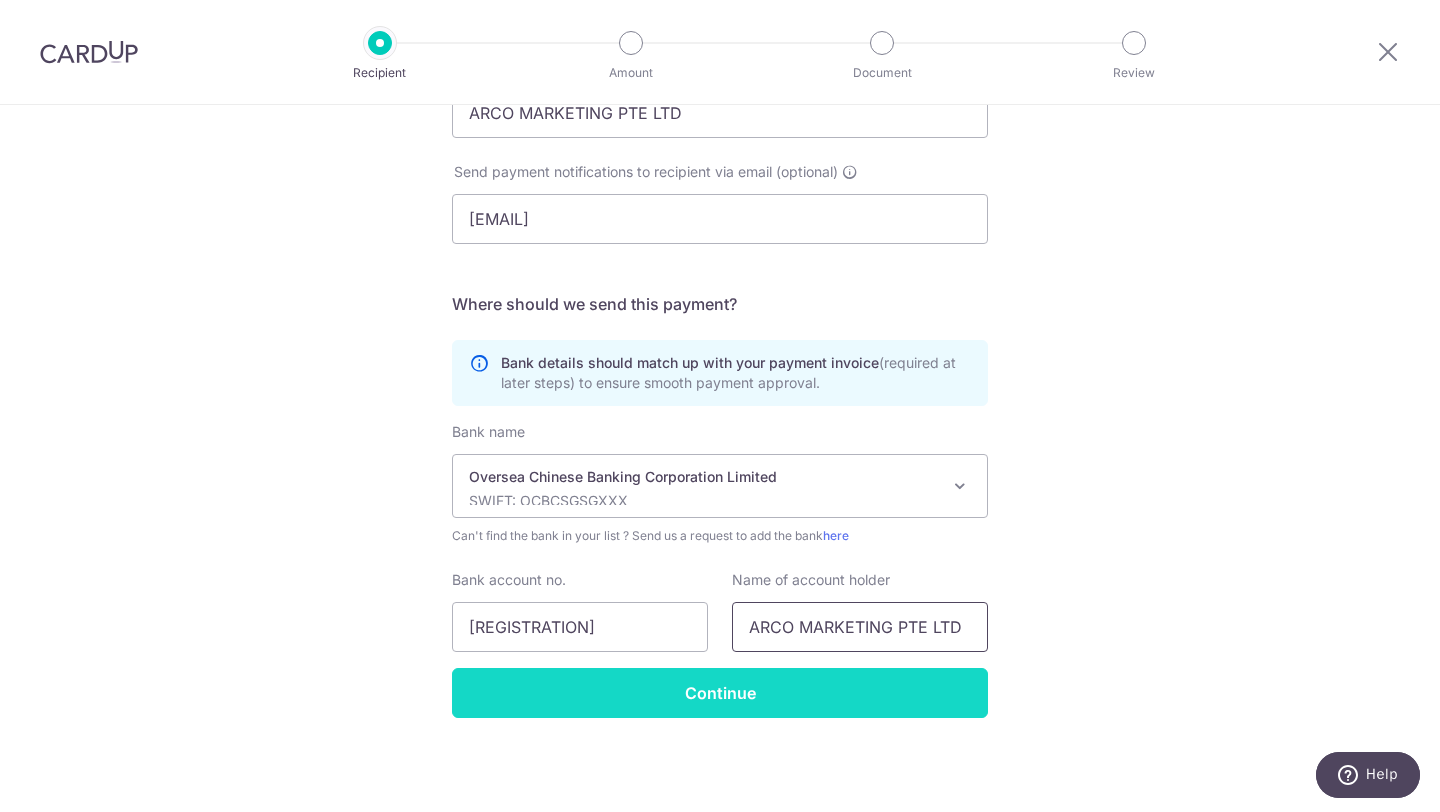 type on "ARCO MARKETING PTE LTD" 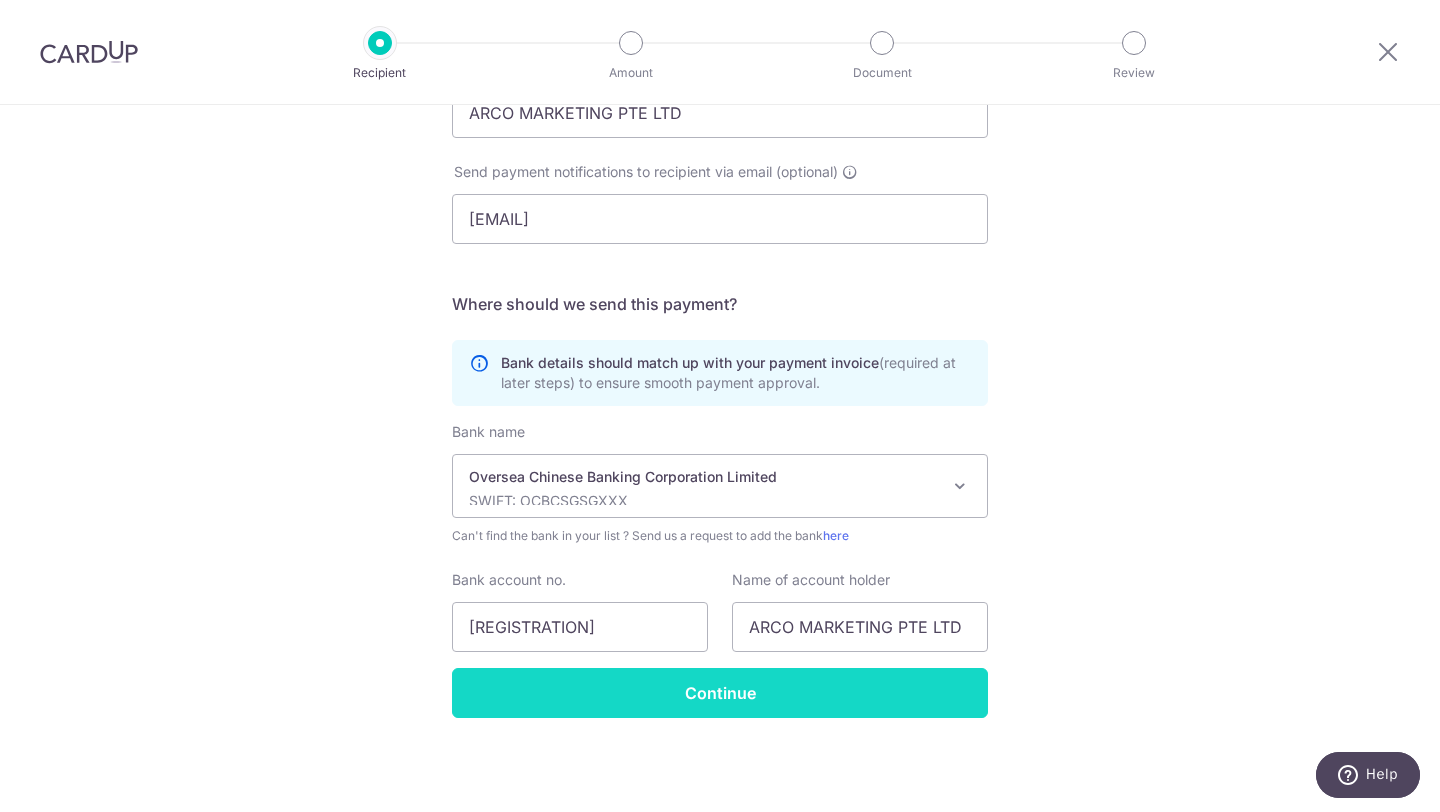 click on "Continue" at bounding box center (720, 693) 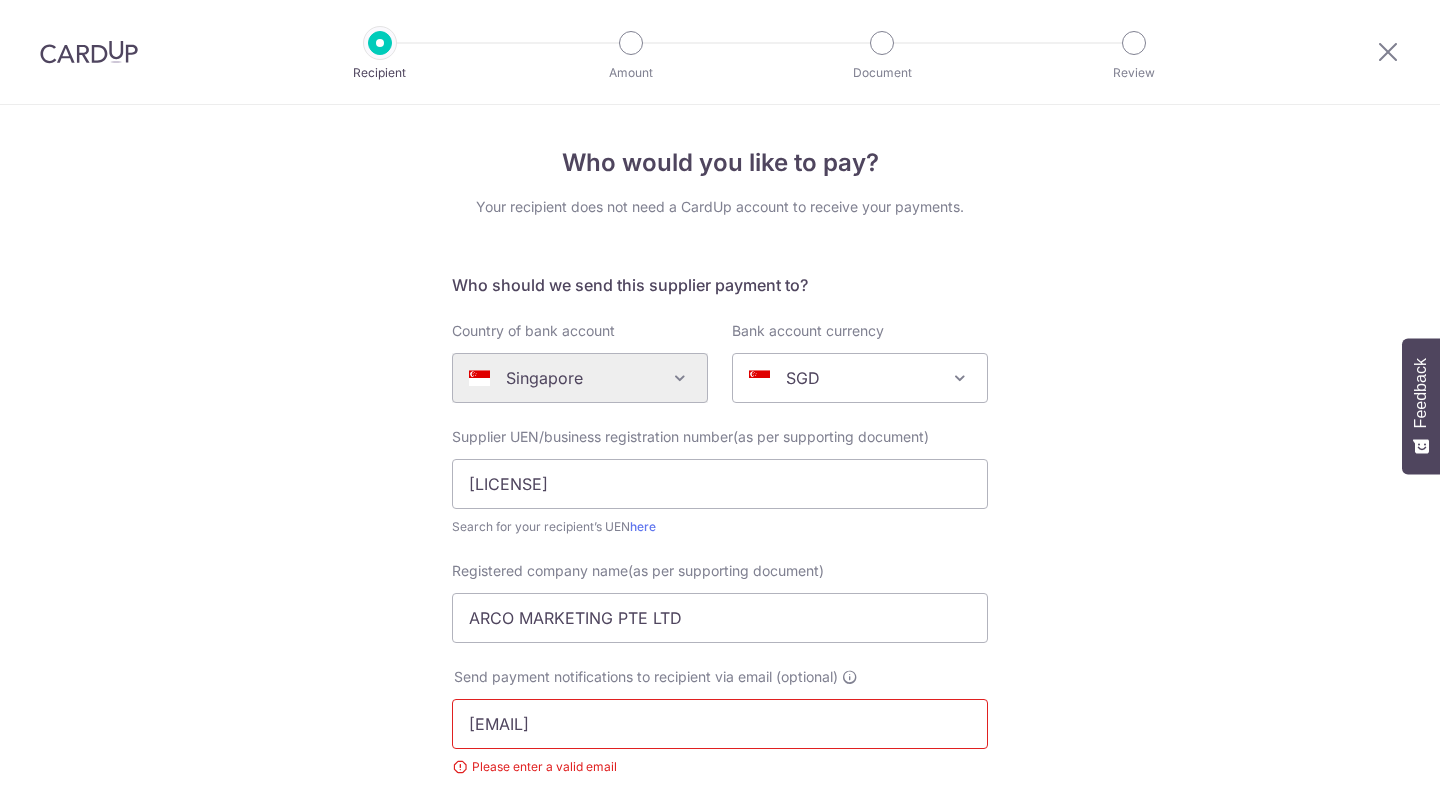 scroll, scrollTop: 0, scrollLeft: 0, axis: both 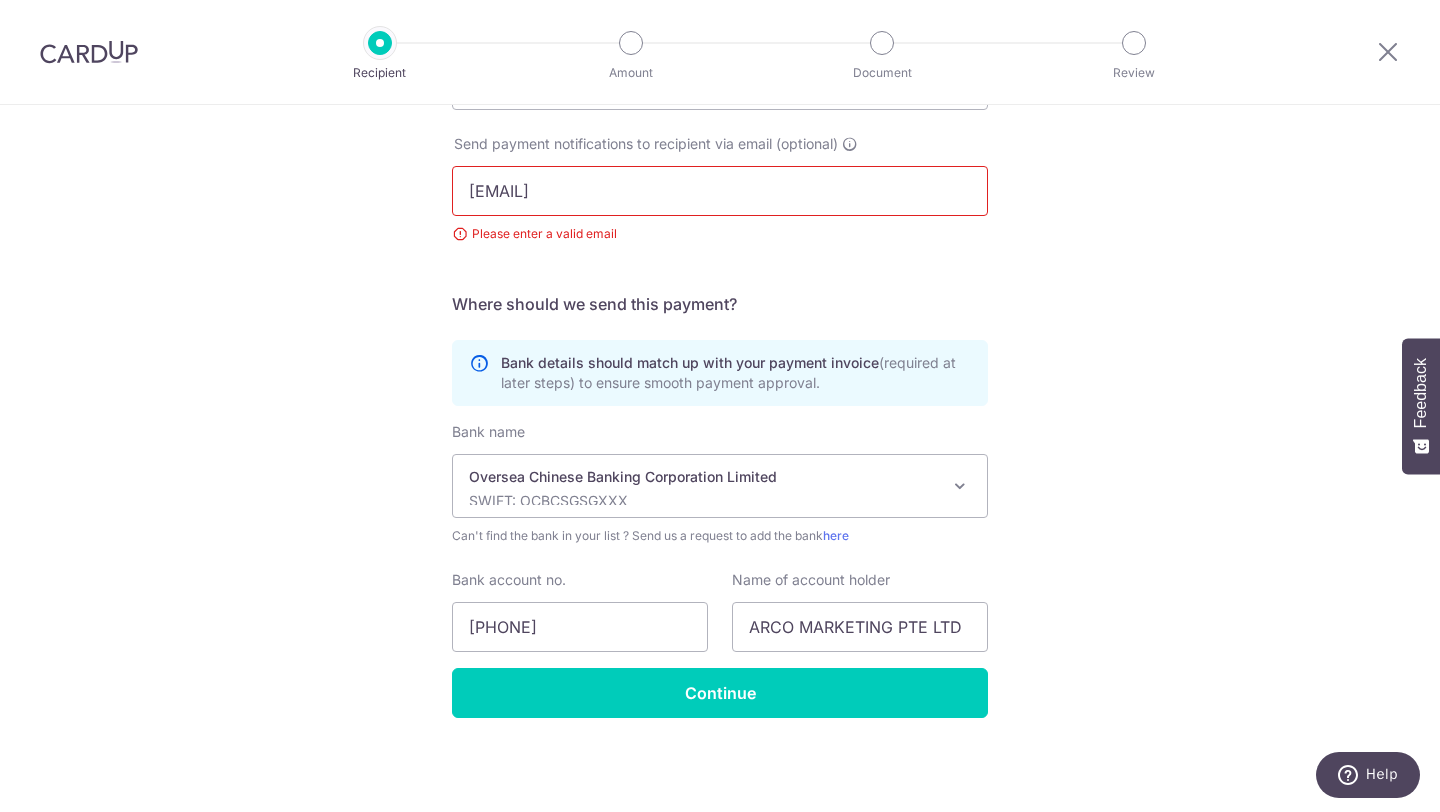 click on "arco3@singnet.com.sg" at bounding box center [720, 191] 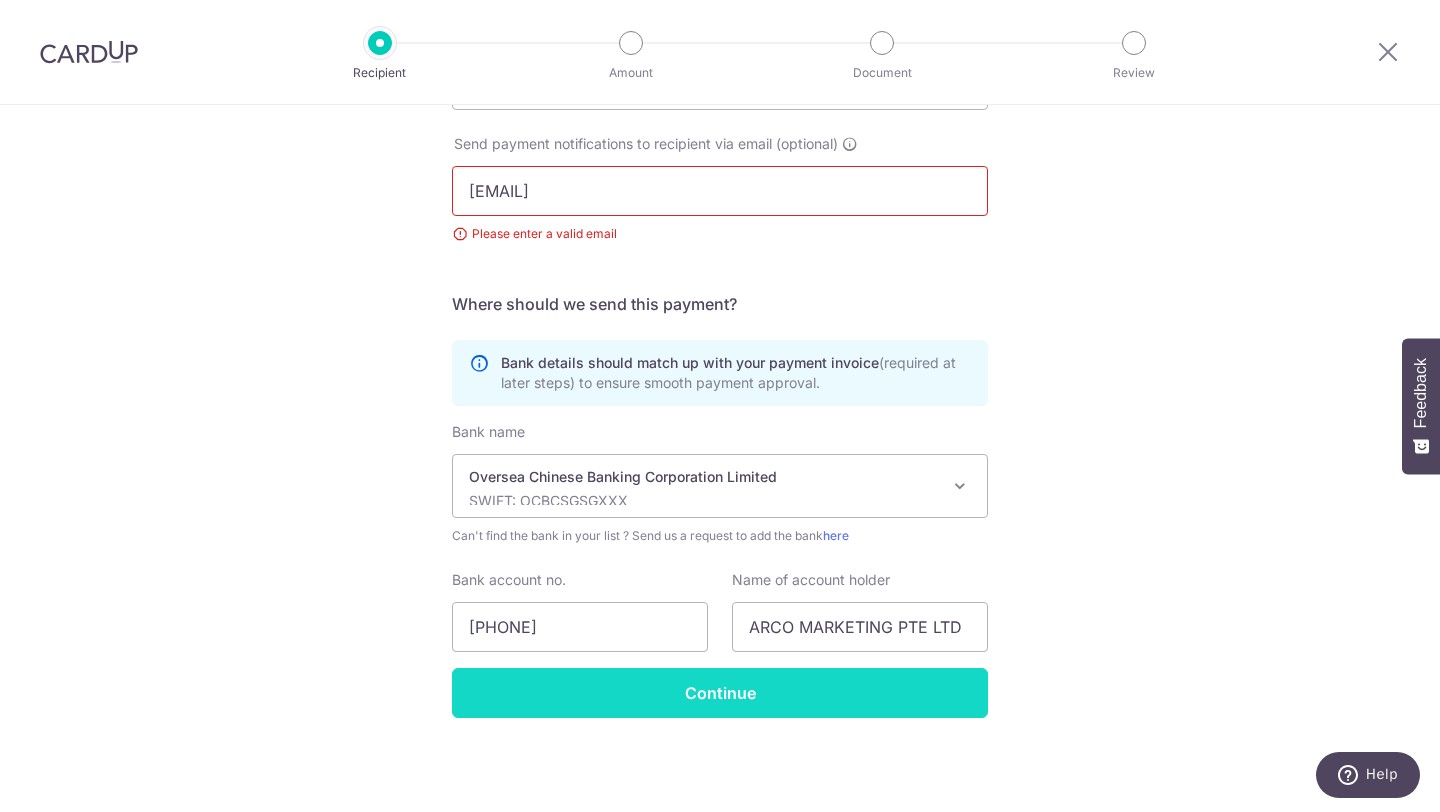 type on "arco3@singnet.com.sg" 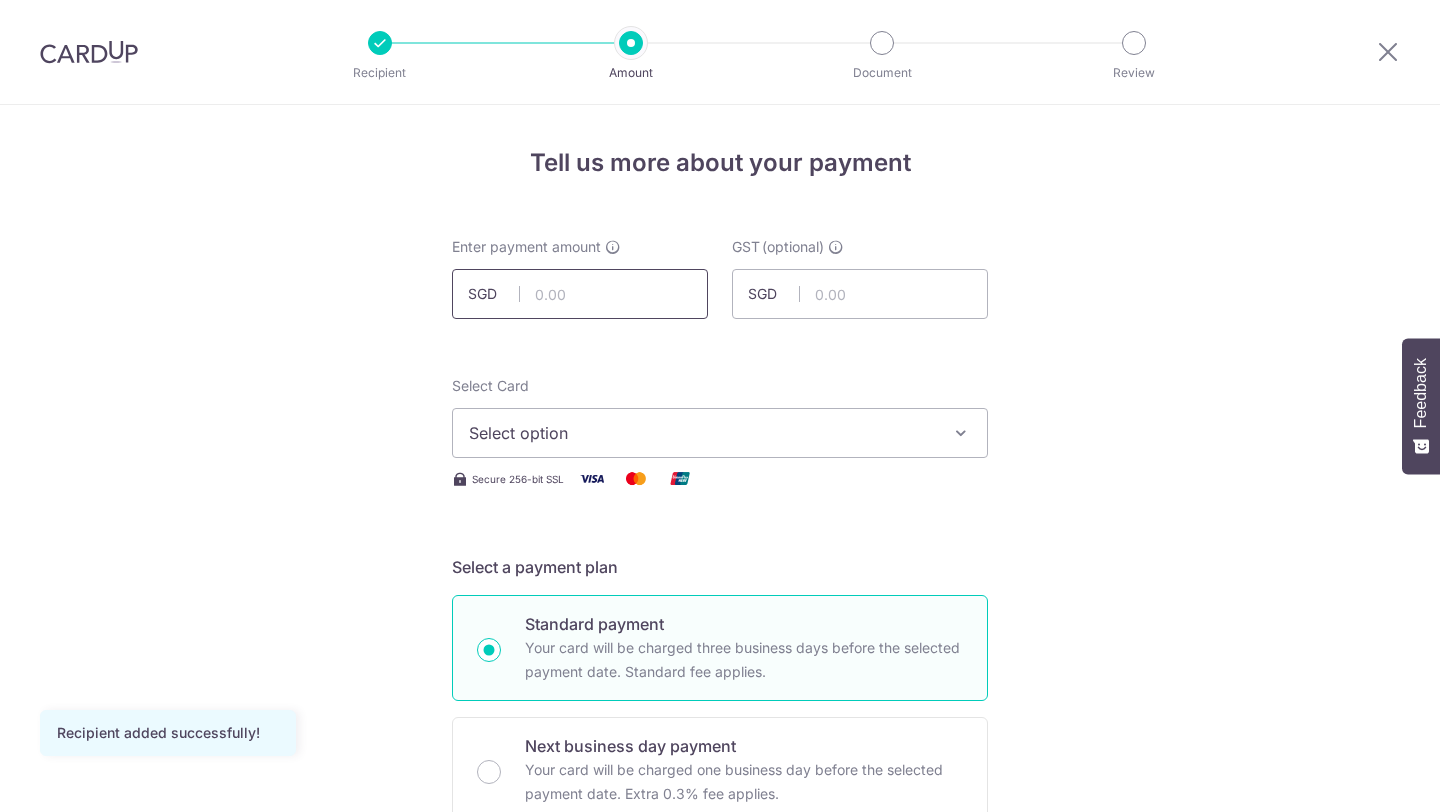 scroll, scrollTop: 0, scrollLeft: 0, axis: both 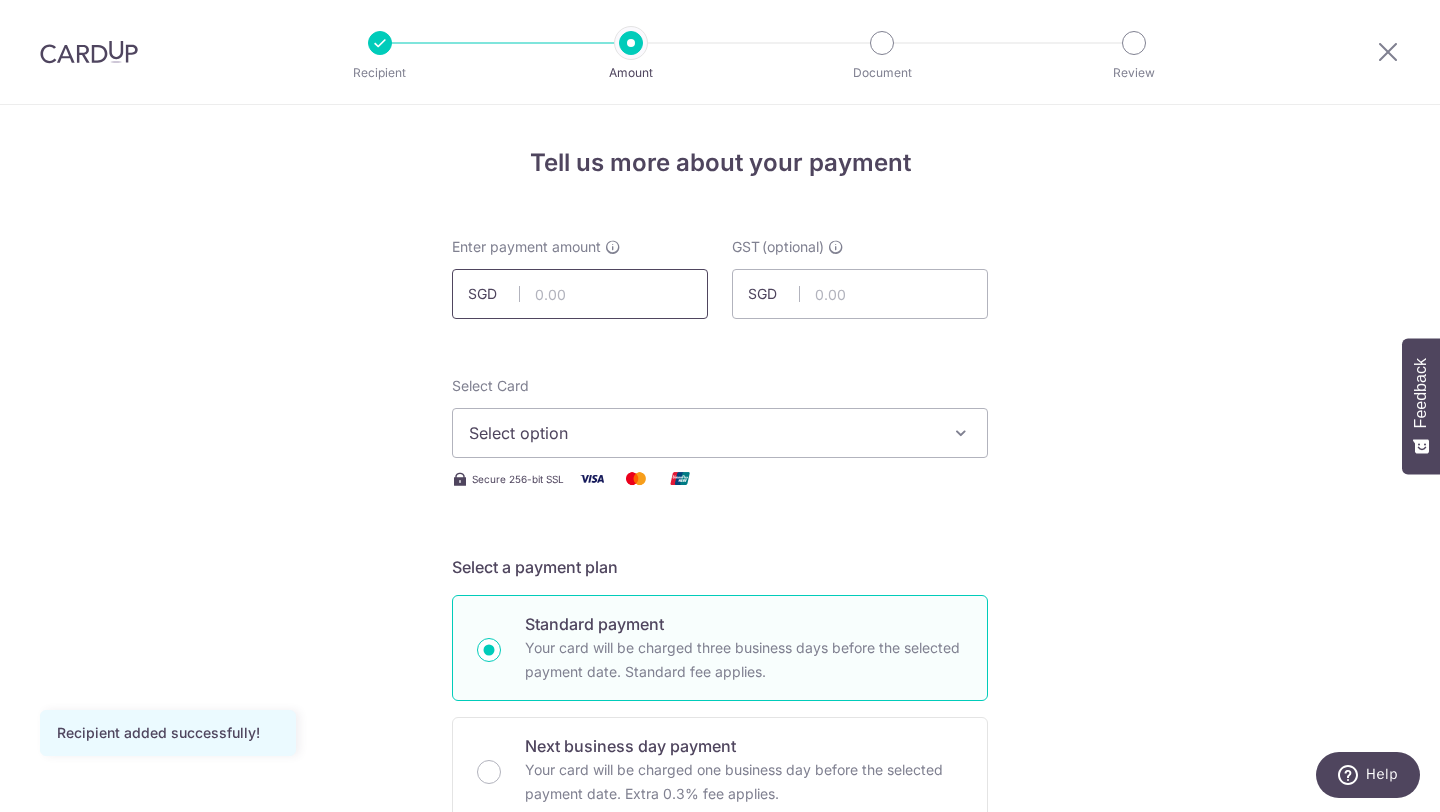 click at bounding box center [580, 294] 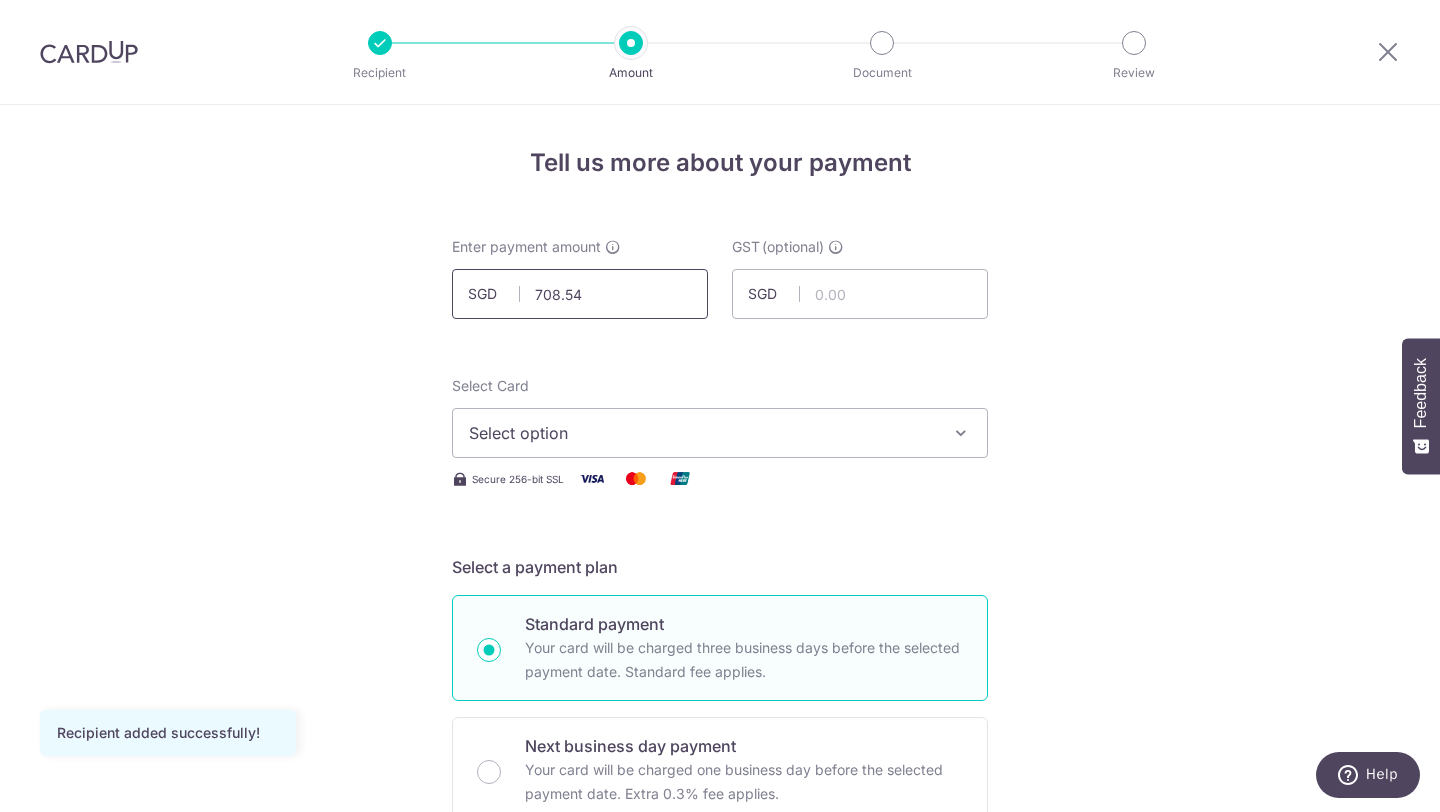 type on "708.54" 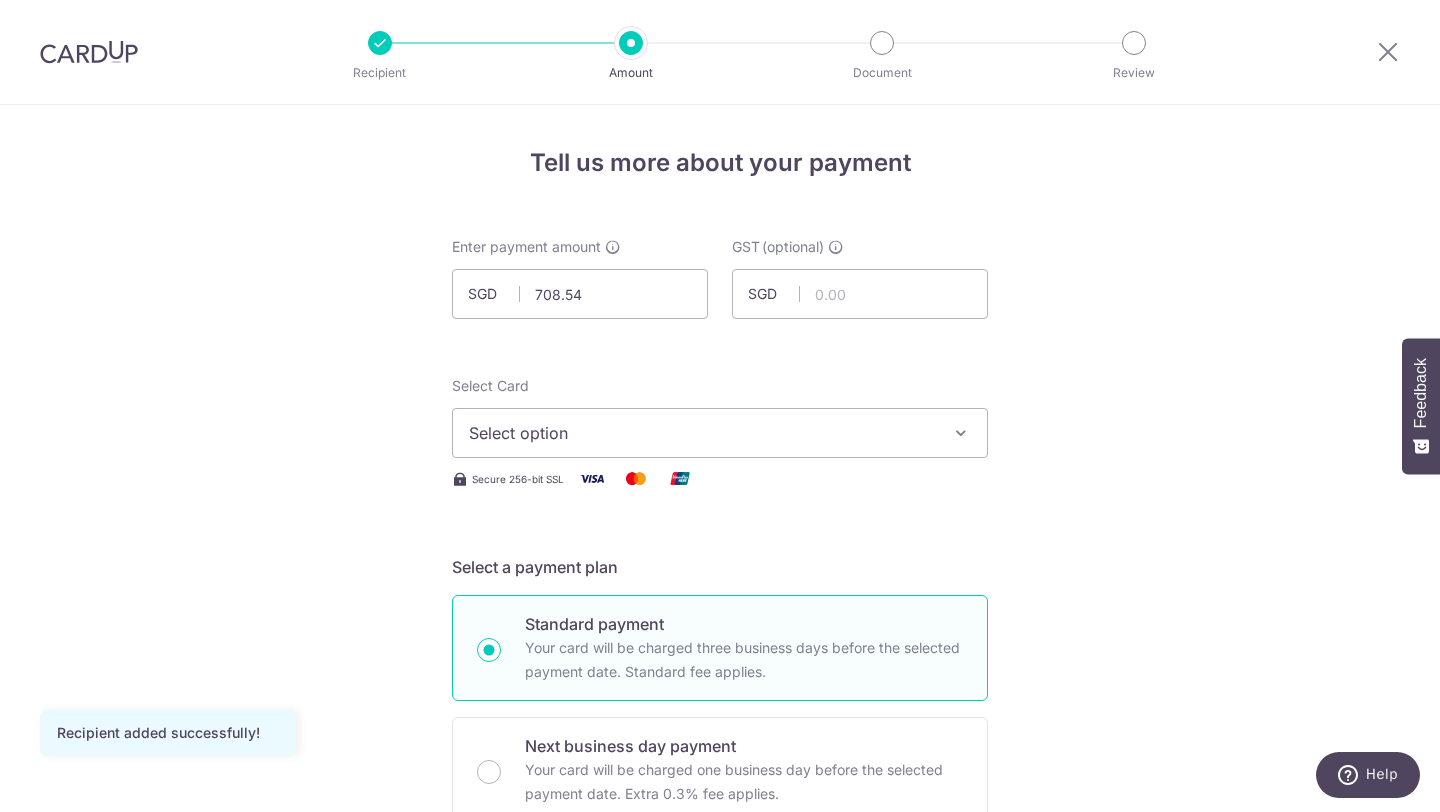 click on "Select option" at bounding box center (720, 433) 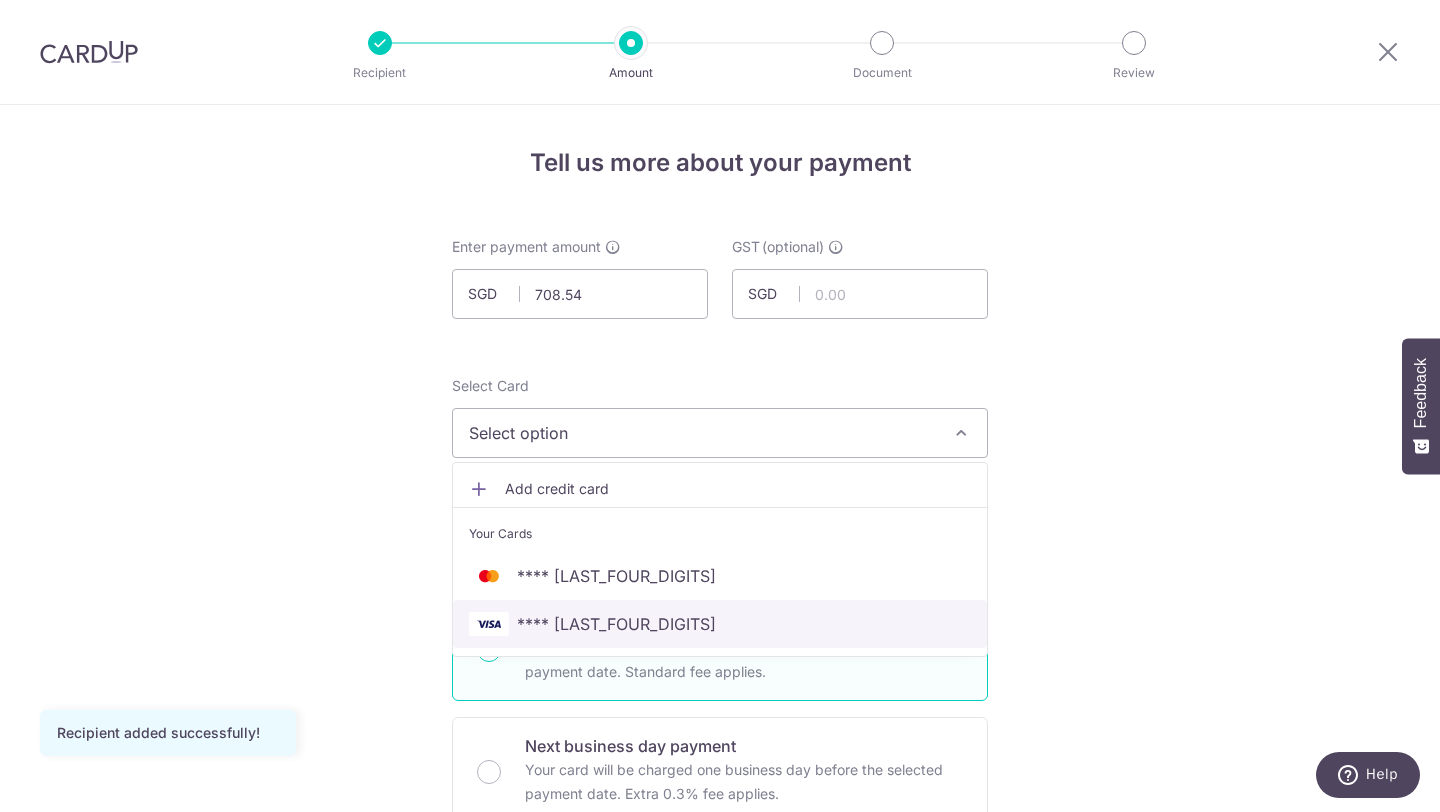 click on "**** 4073" at bounding box center (720, 624) 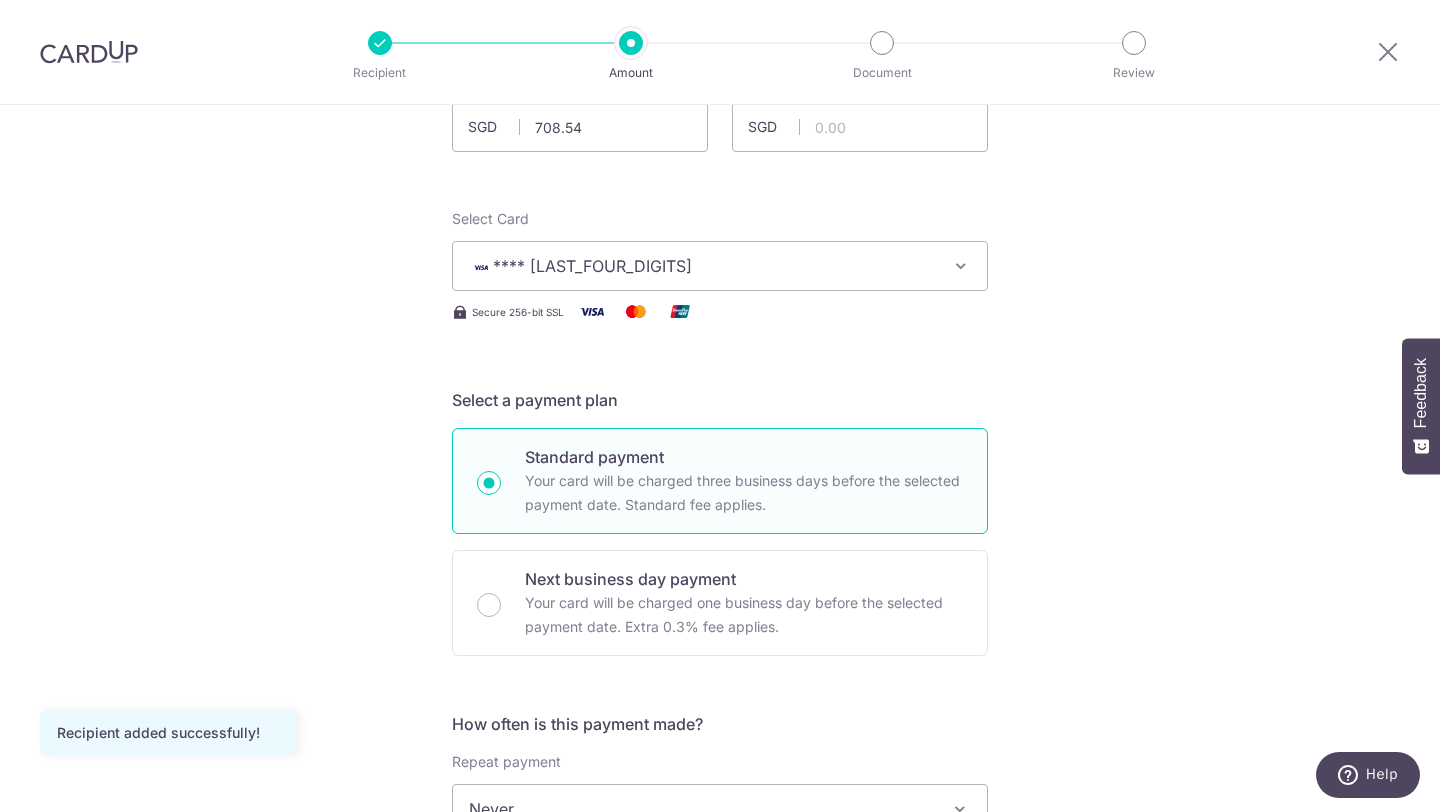 scroll, scrollTop: 394, scrollLeft: 0, axis: vertical 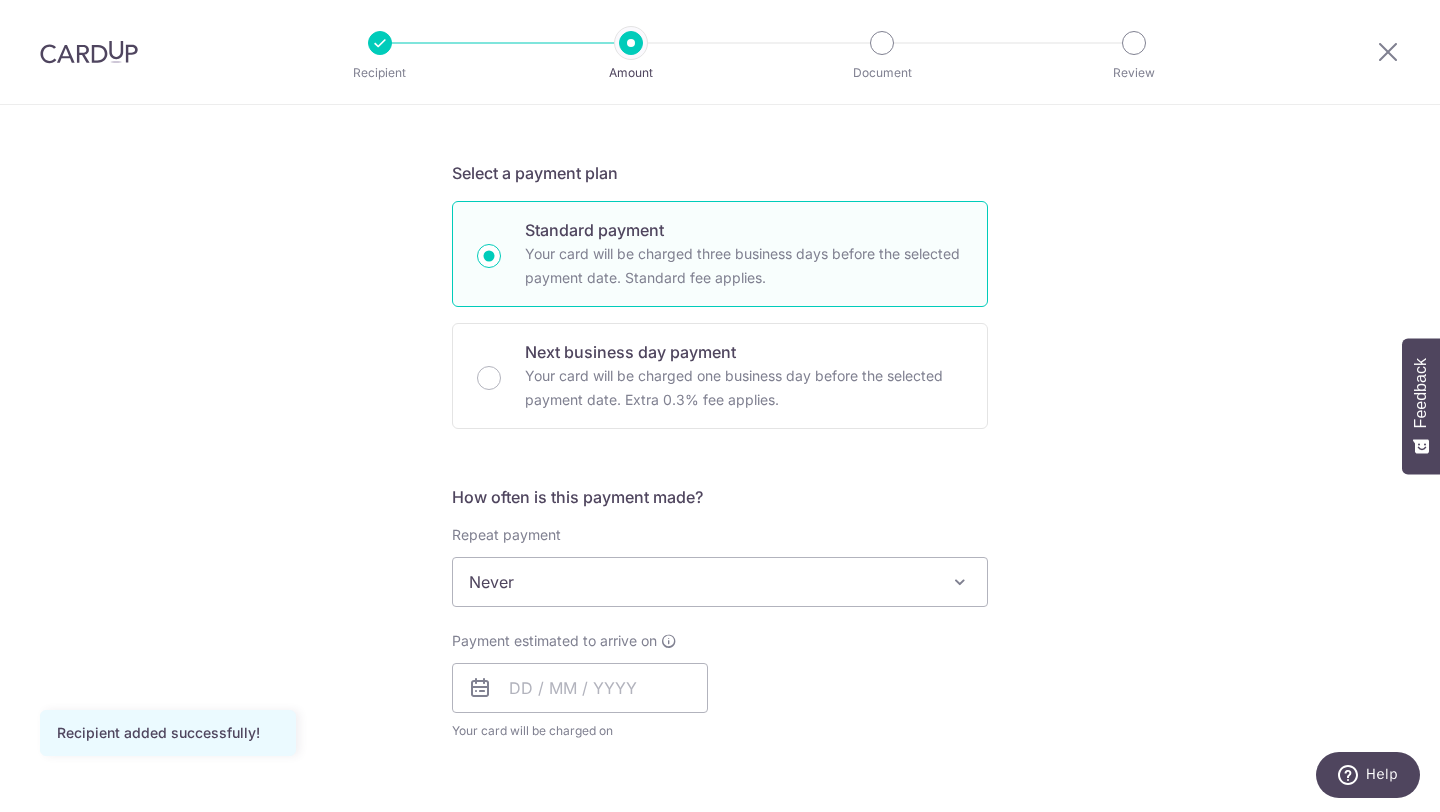 click on "Never" at bounding box center (720, 582) 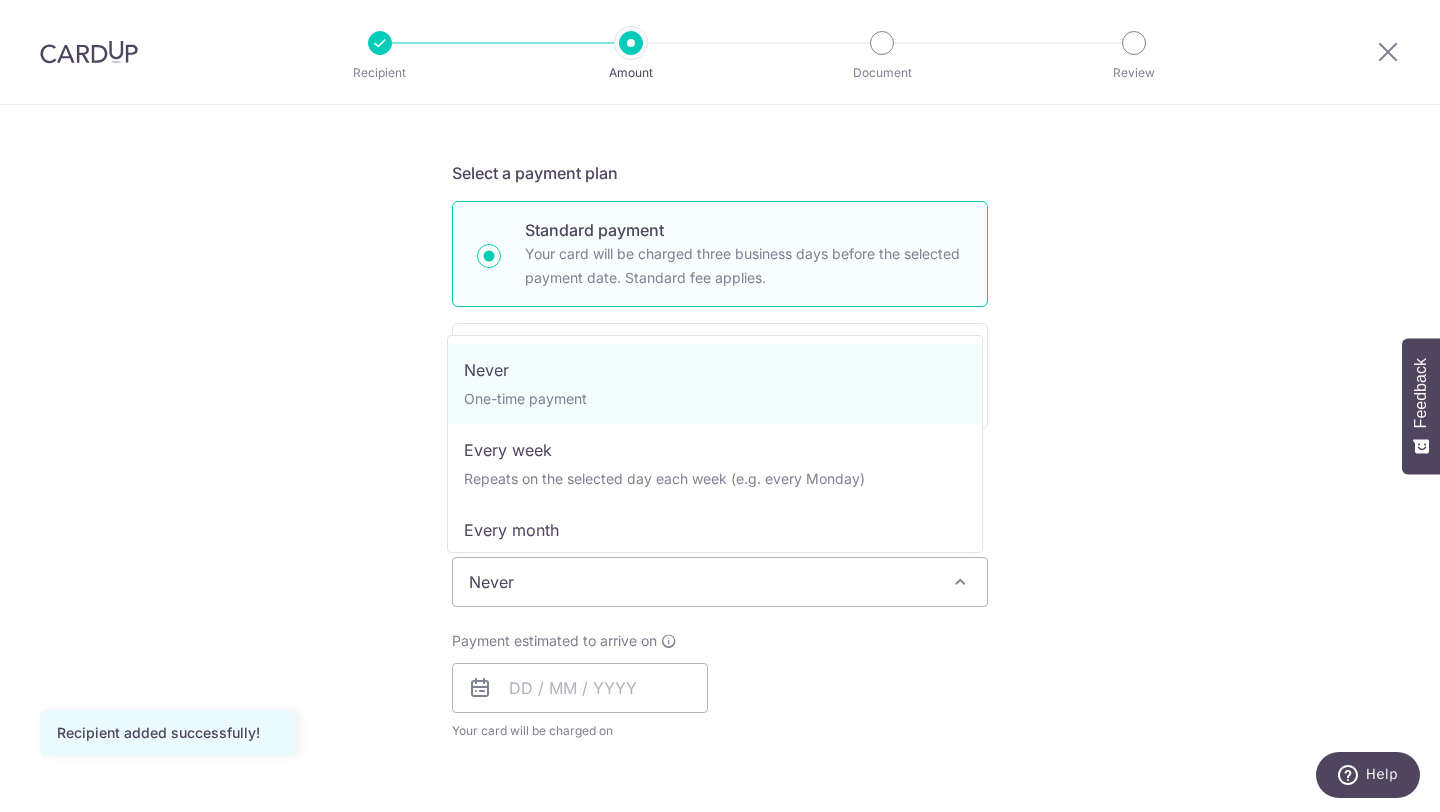 click on "Payment estimated to arrive on
Your card will be charged on   for the first payment
* If your payment is funded by  9:00am SGT on Tuesday 05/08/2025
05/08/2025
No. of Payments" at bounding box center (720, 686) 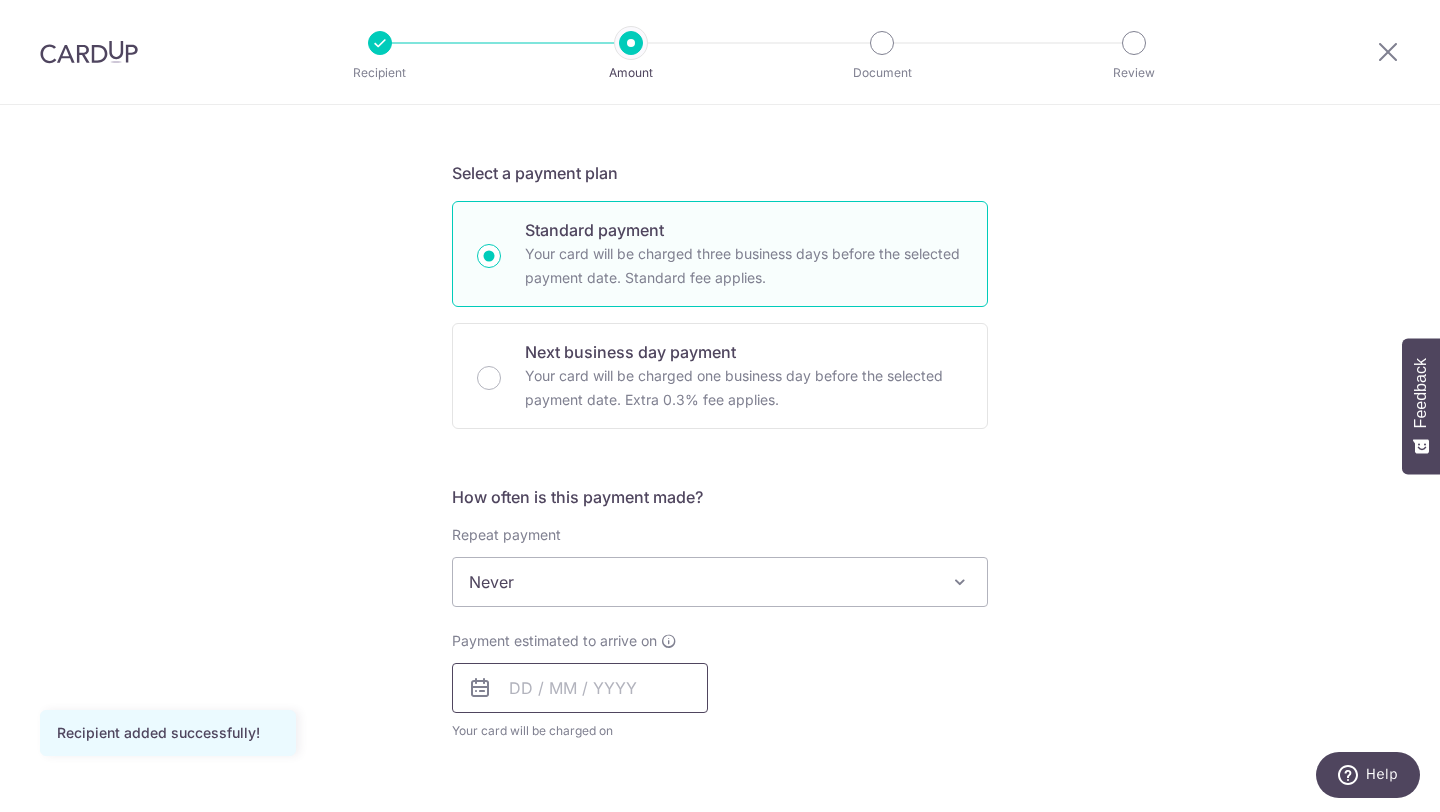 click at bounding box center (580, 688) 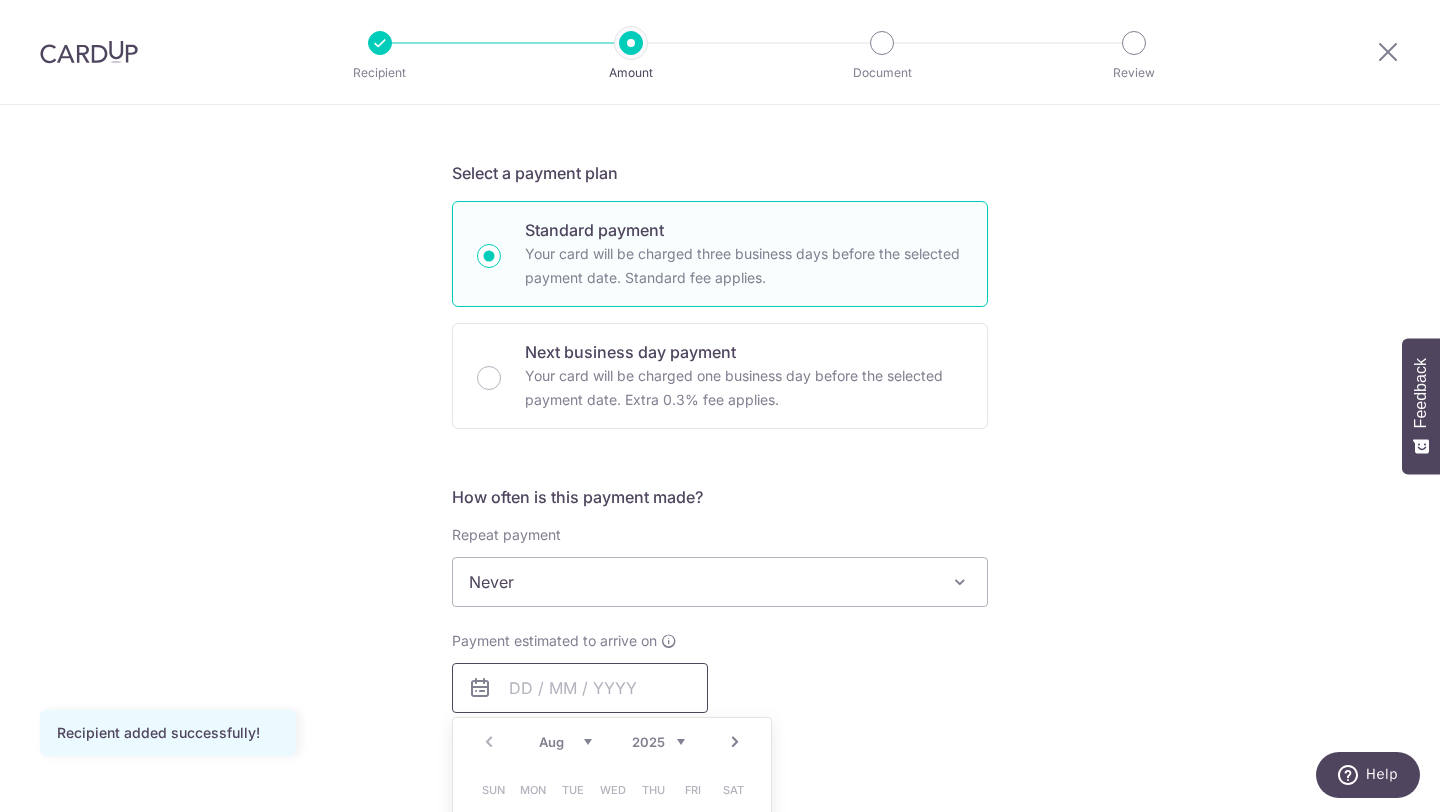 scroll, scrollTop: 566, scrollLeft: 0, axis: vertical 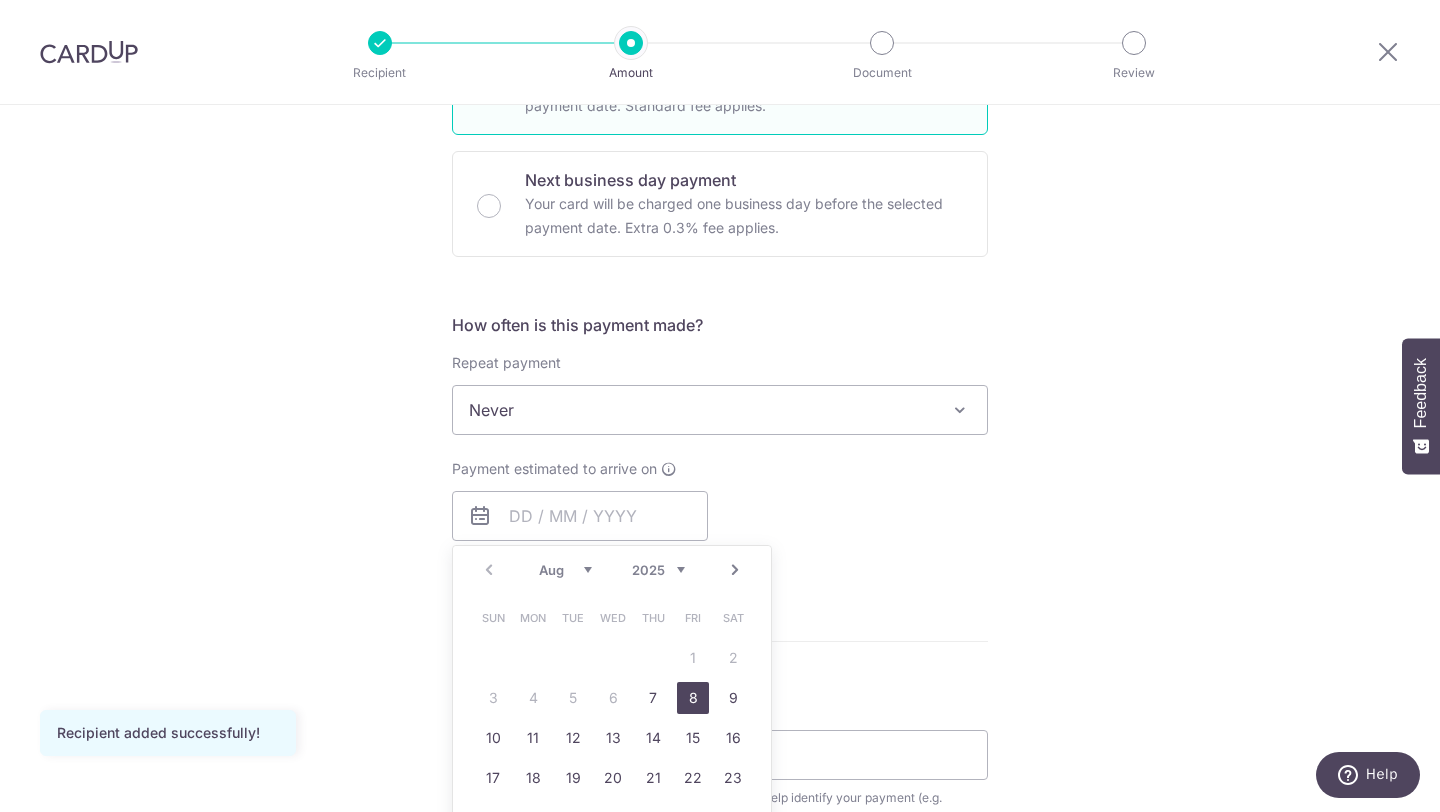 click on "8" at bounding box center (693, 698) 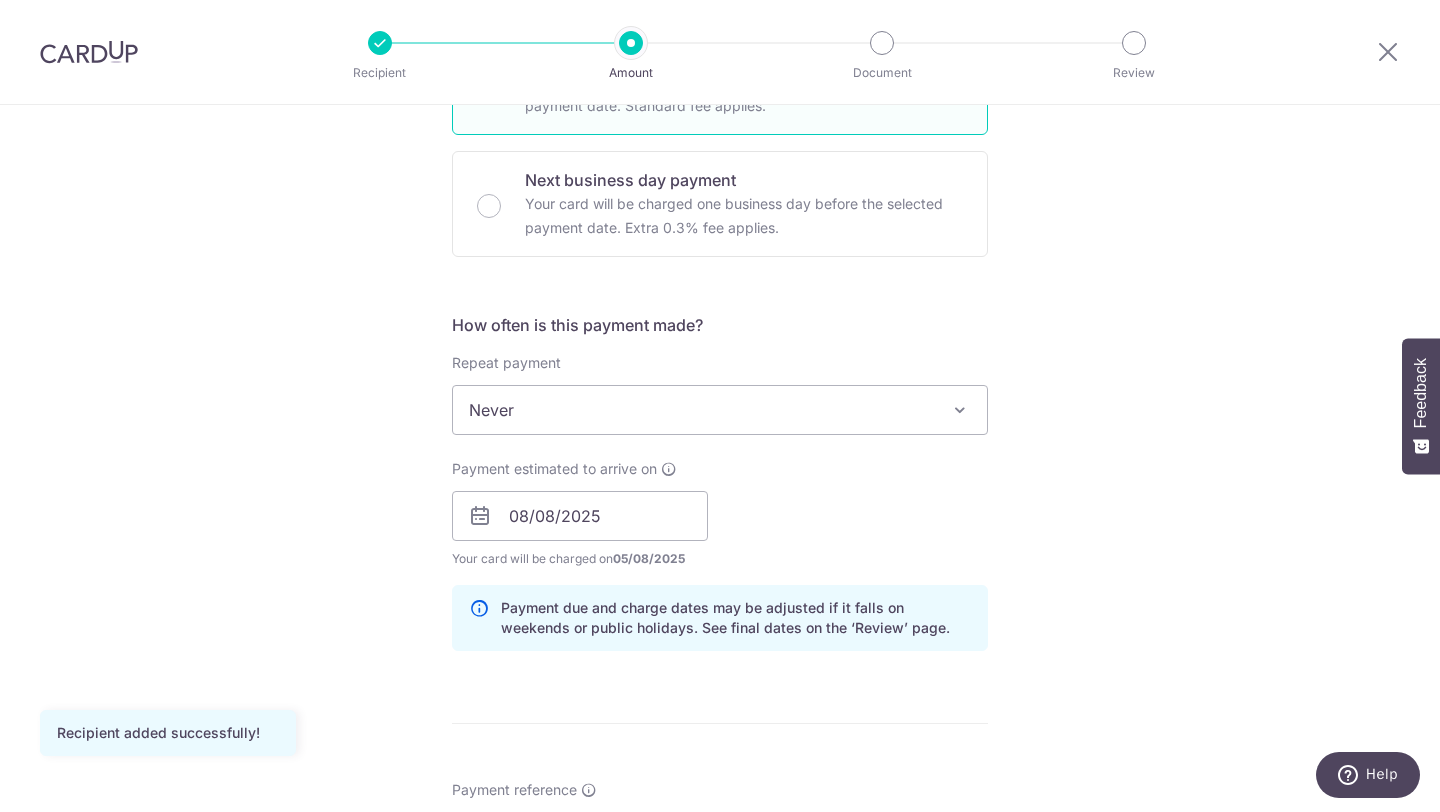 click on "Payment estimated to arrive on
08/08/2025
Prev Next Aug Sep Oct Nov Dec 2025 2026 2027 2028 2029 2030 2031 2032 2033 2034 2035 Sun Mon Tue Wed Thu Fri Sat           1 2 3 4 5 6 7 8 9 10 11 12 13 14 15 16 17 18 19 20 21 22 23 24 25 26 27 28 29 30 31
Your card will be charged on  05/08/2025  for the first payment
* If your payment is funded by  9:00am SGT on Tuesday 05/08/2025
05/08/2025
No. of Payments" at bounding box center (720, 514) 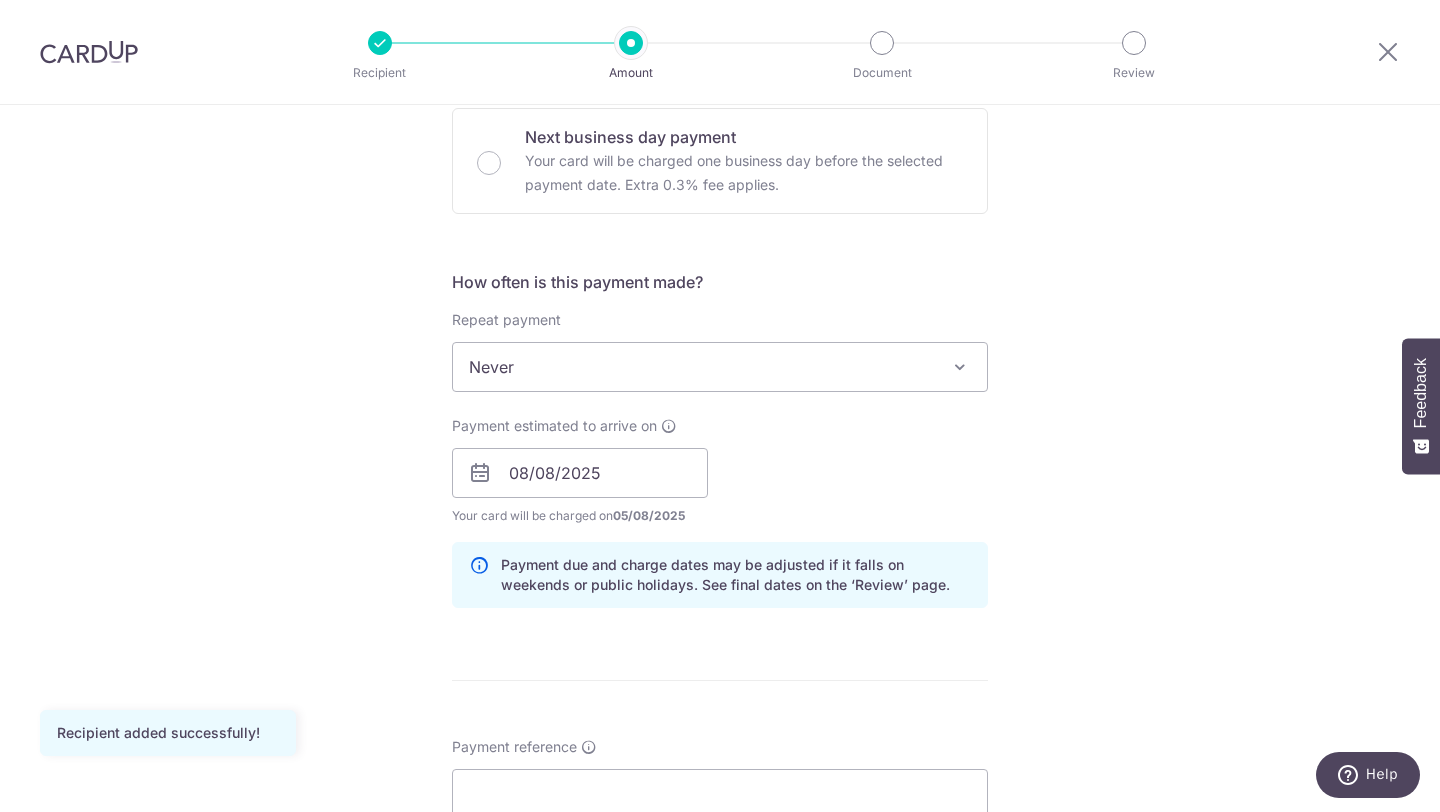 scroll, scrollTop: 935, scrollLeft: 0, axis: vertical 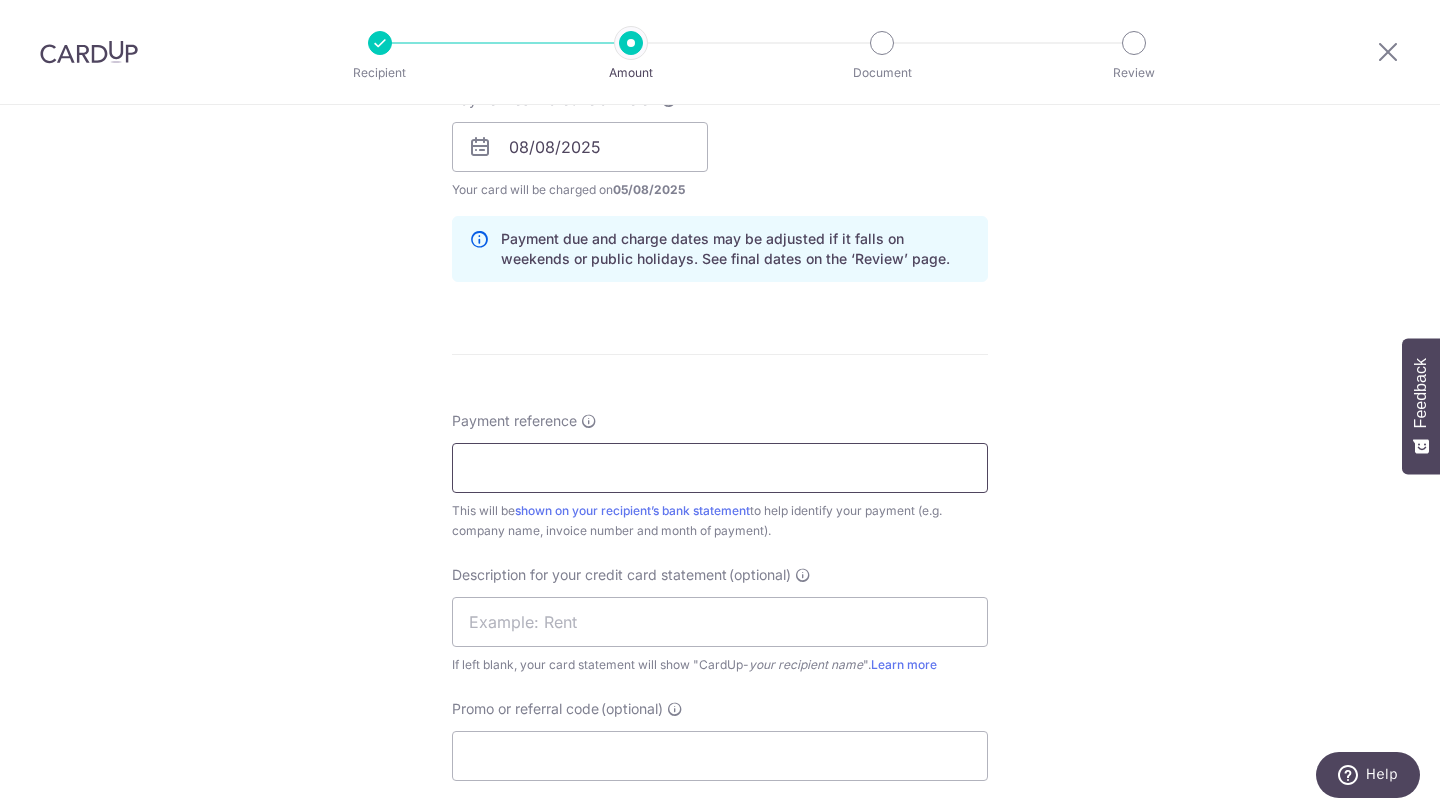 click on "Payment reference" at bounding box center [720, 468] 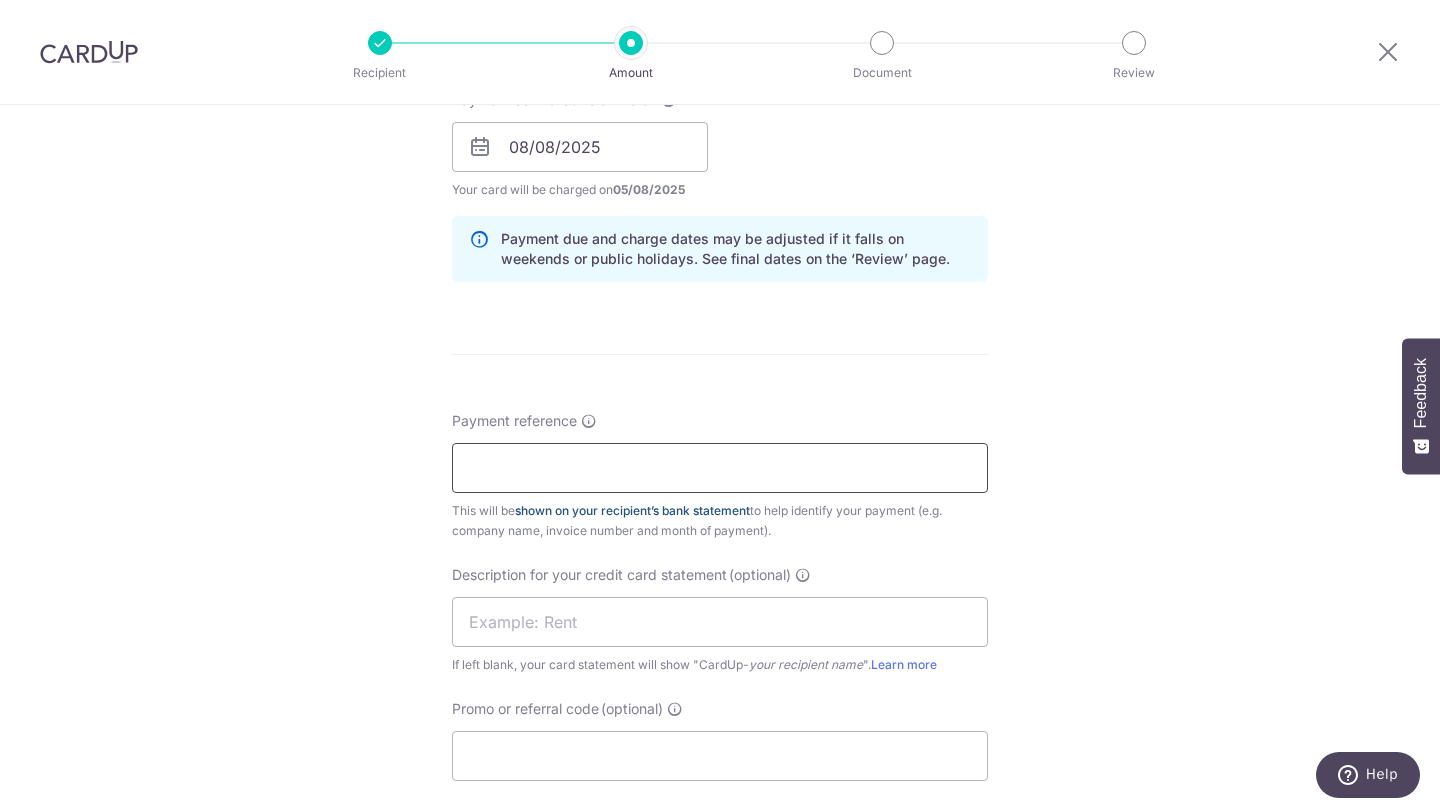 paste 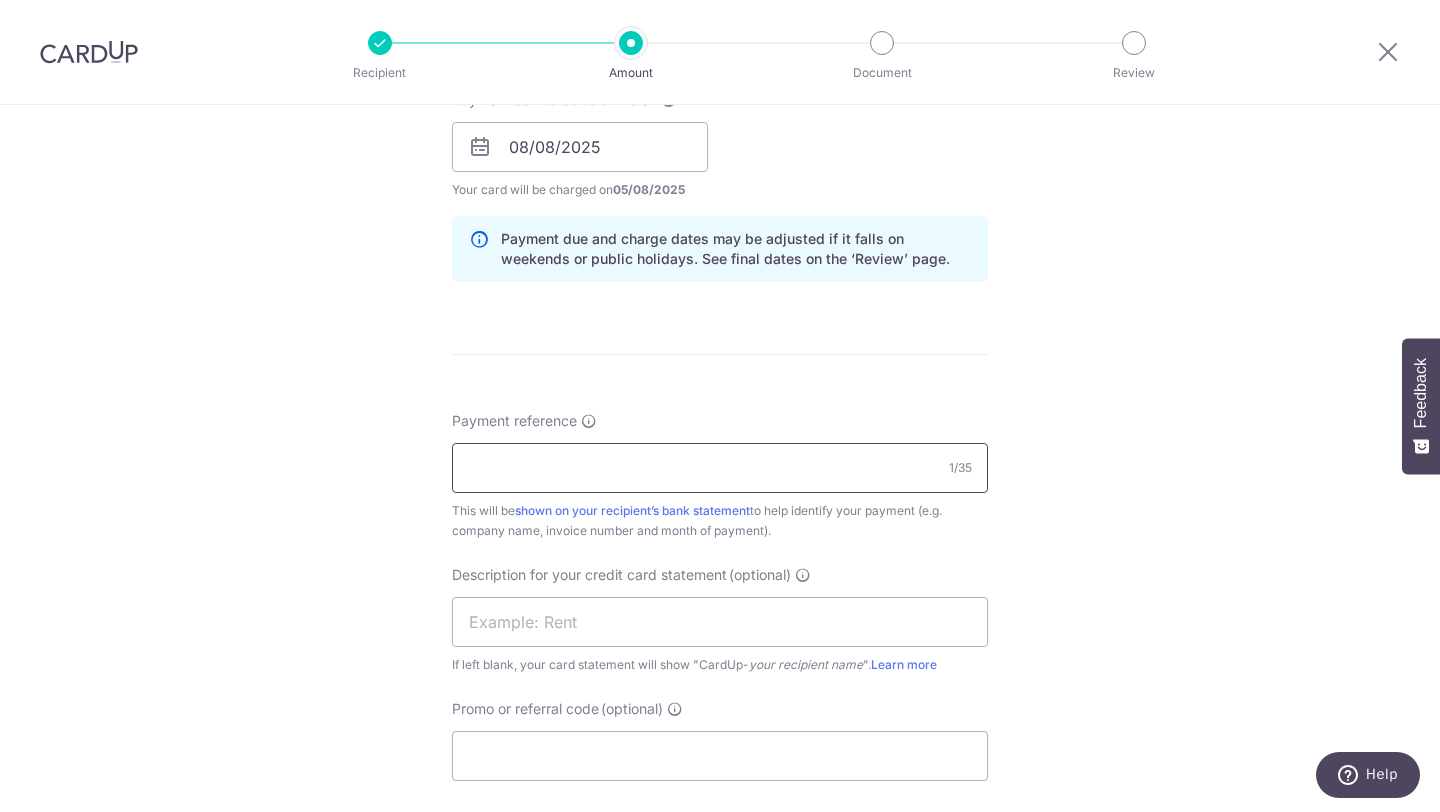 paste 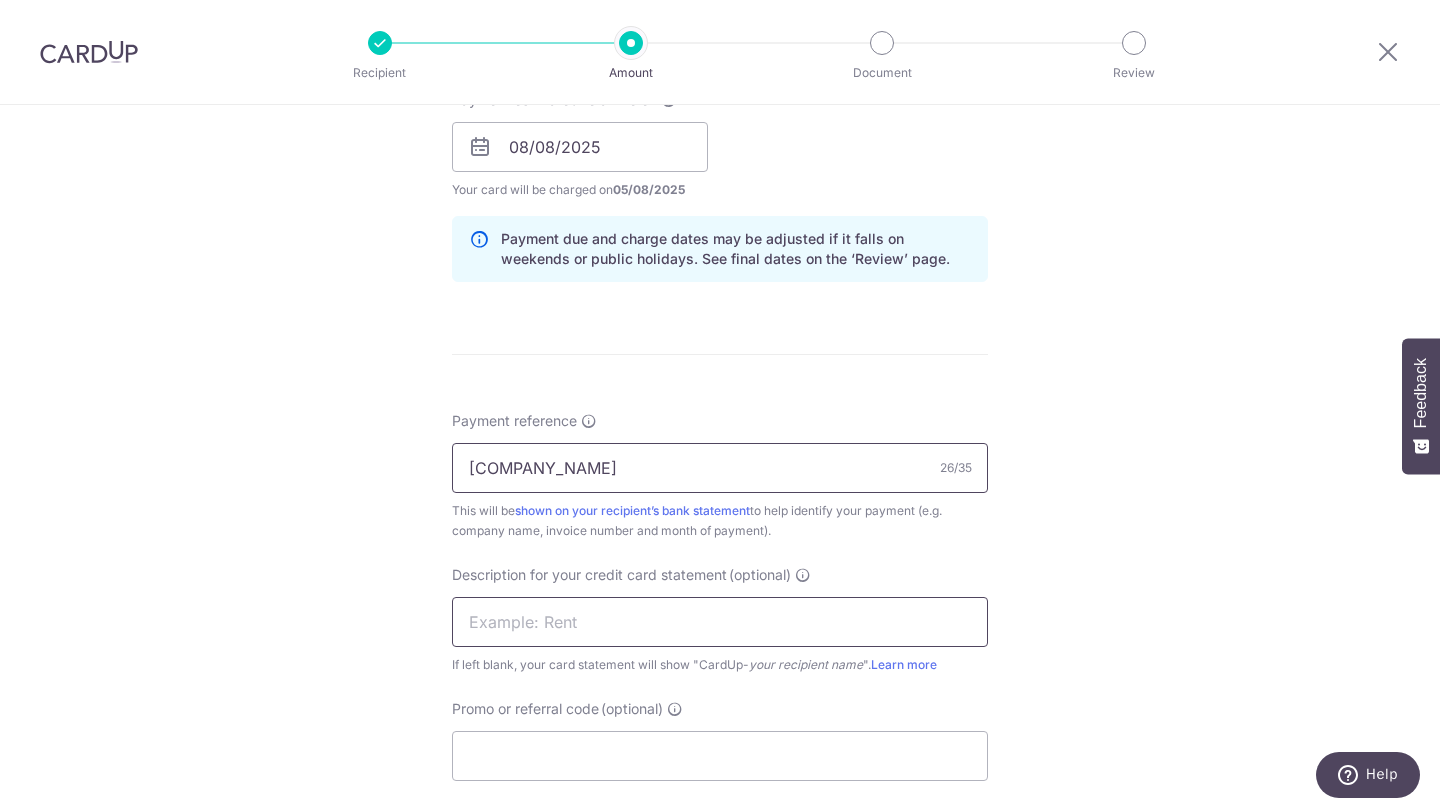 type on "BREAD N BUTTER CO PTE LTD" 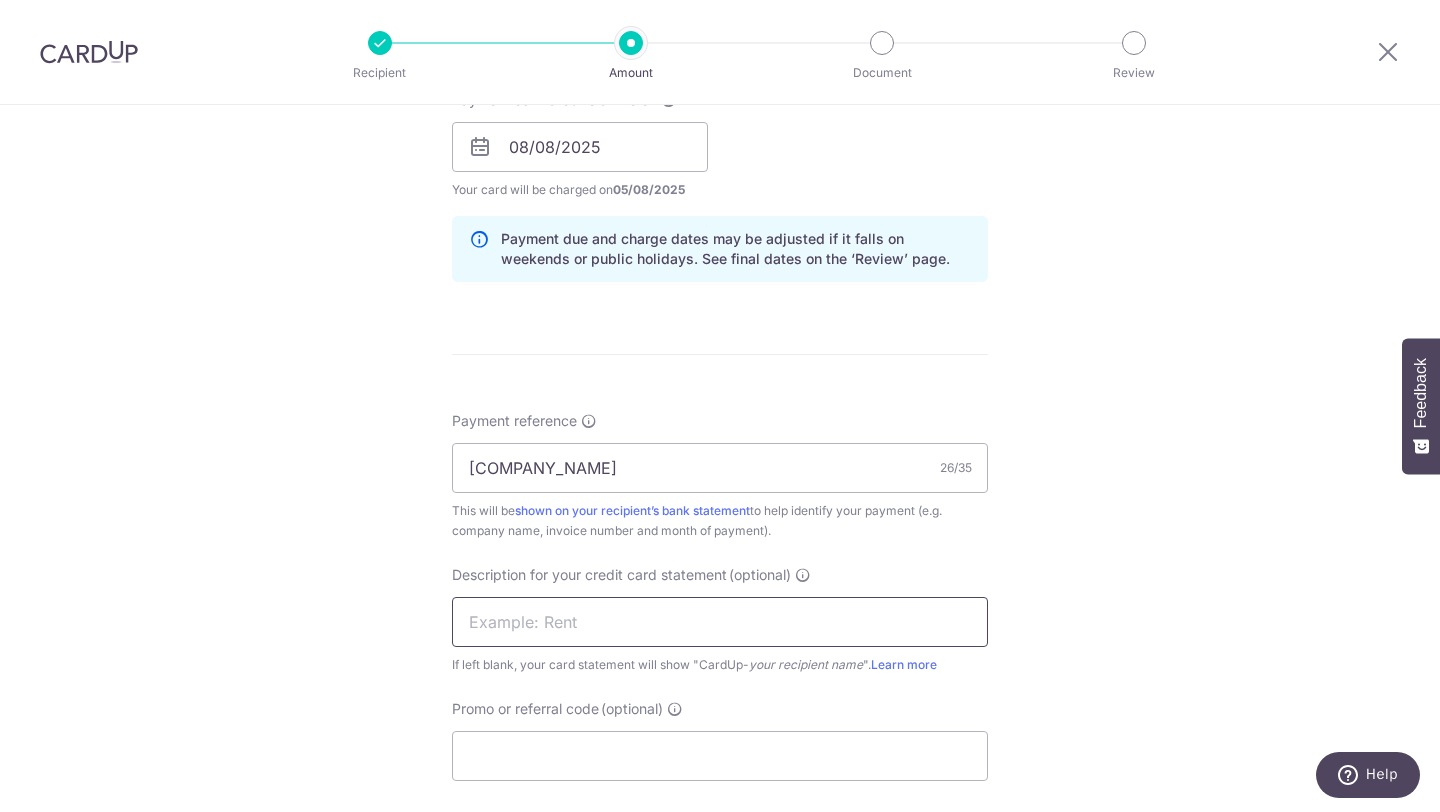 click at bounding box center [720, 622] 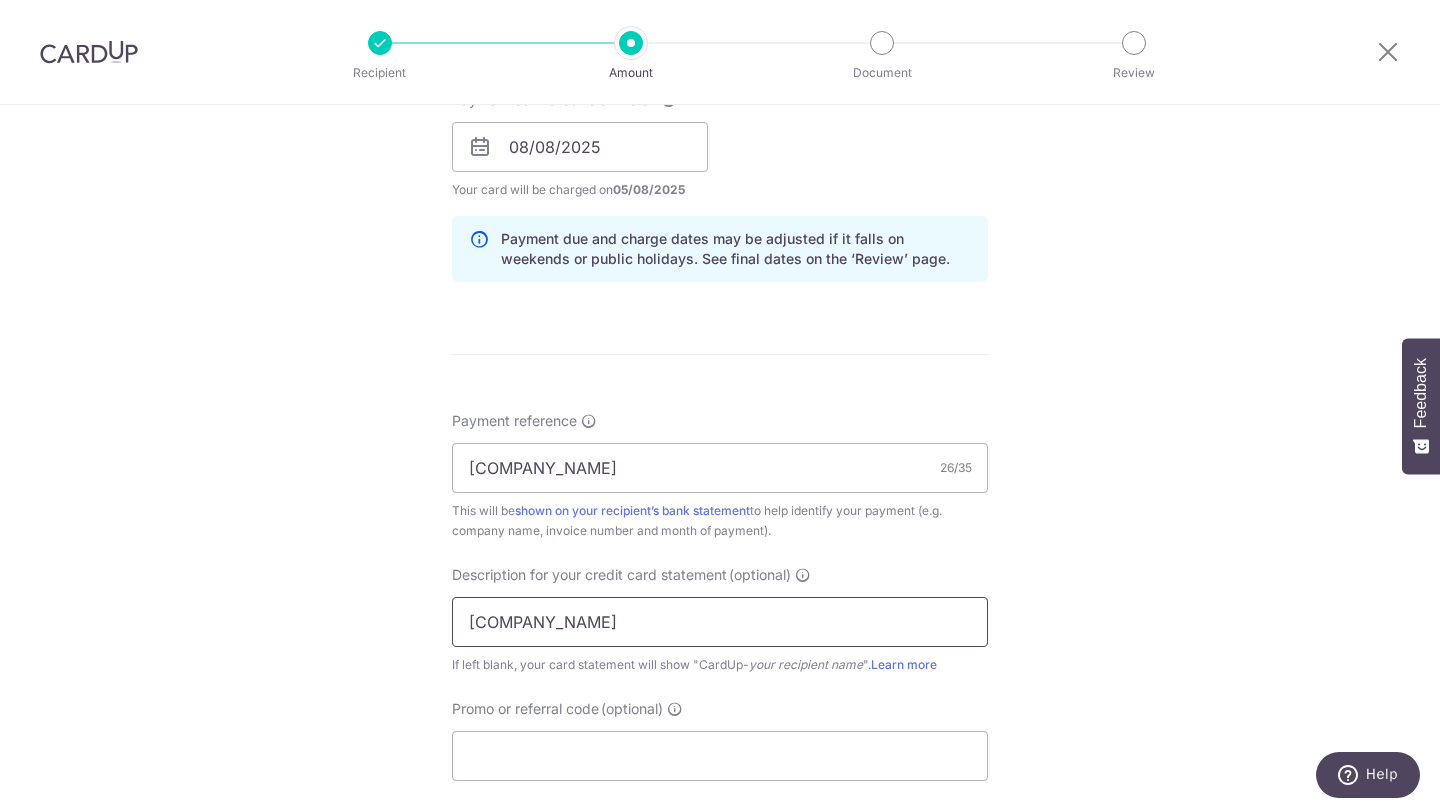 type on "ARCO" 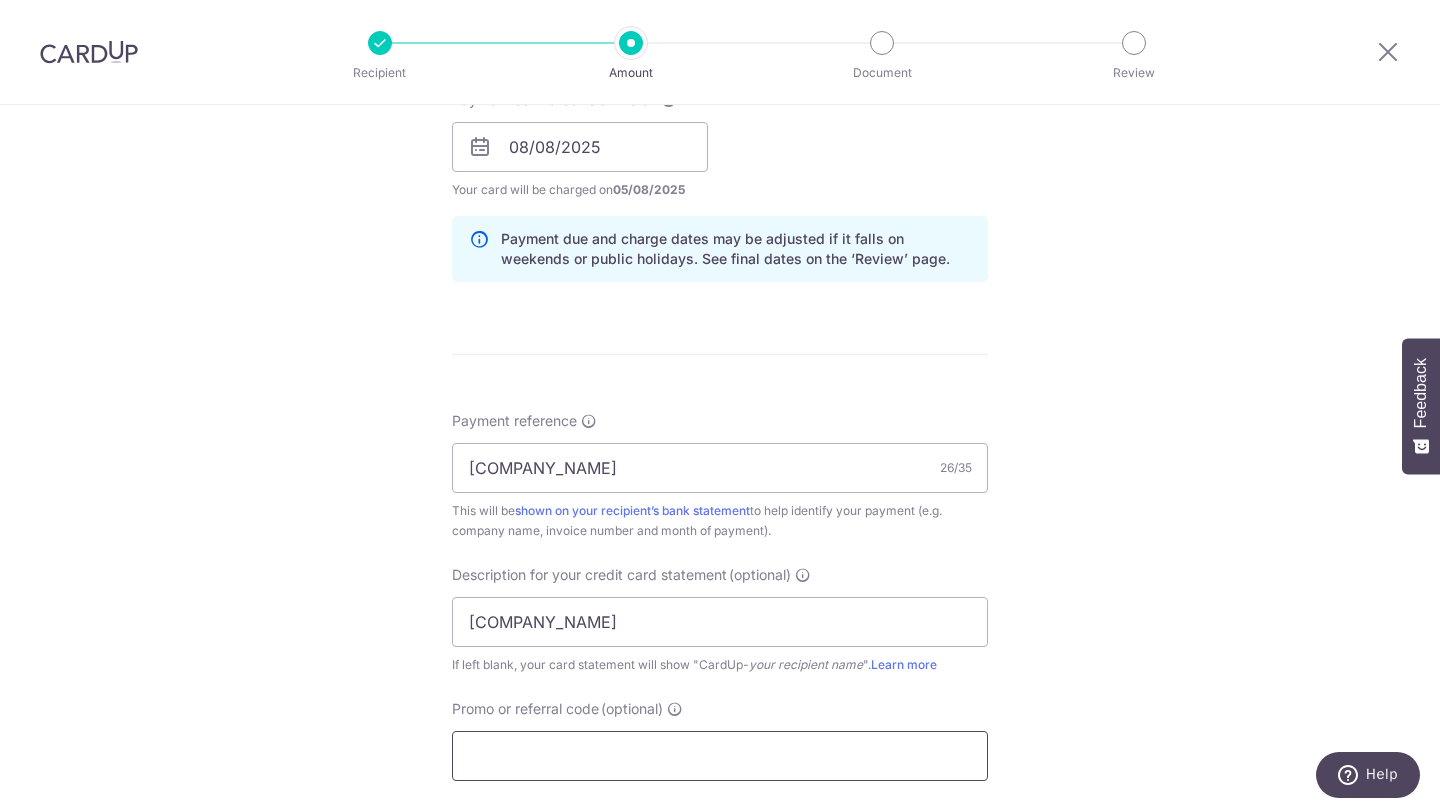 click on "Promo or referral code
(optional)" at bounding box center (720, 756) 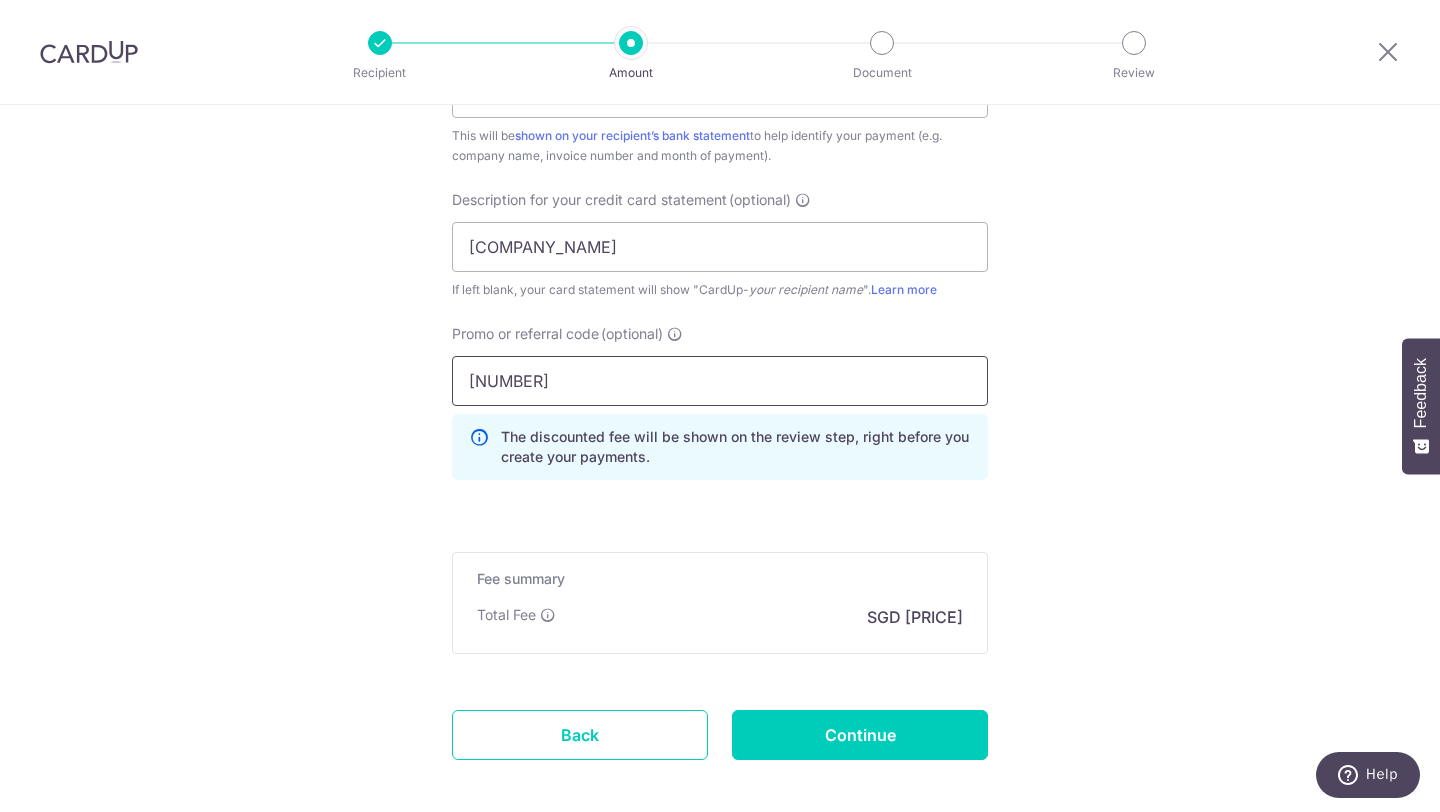 scroll, scrollTop: 1408, scrollLeft: 0, axis: vertical 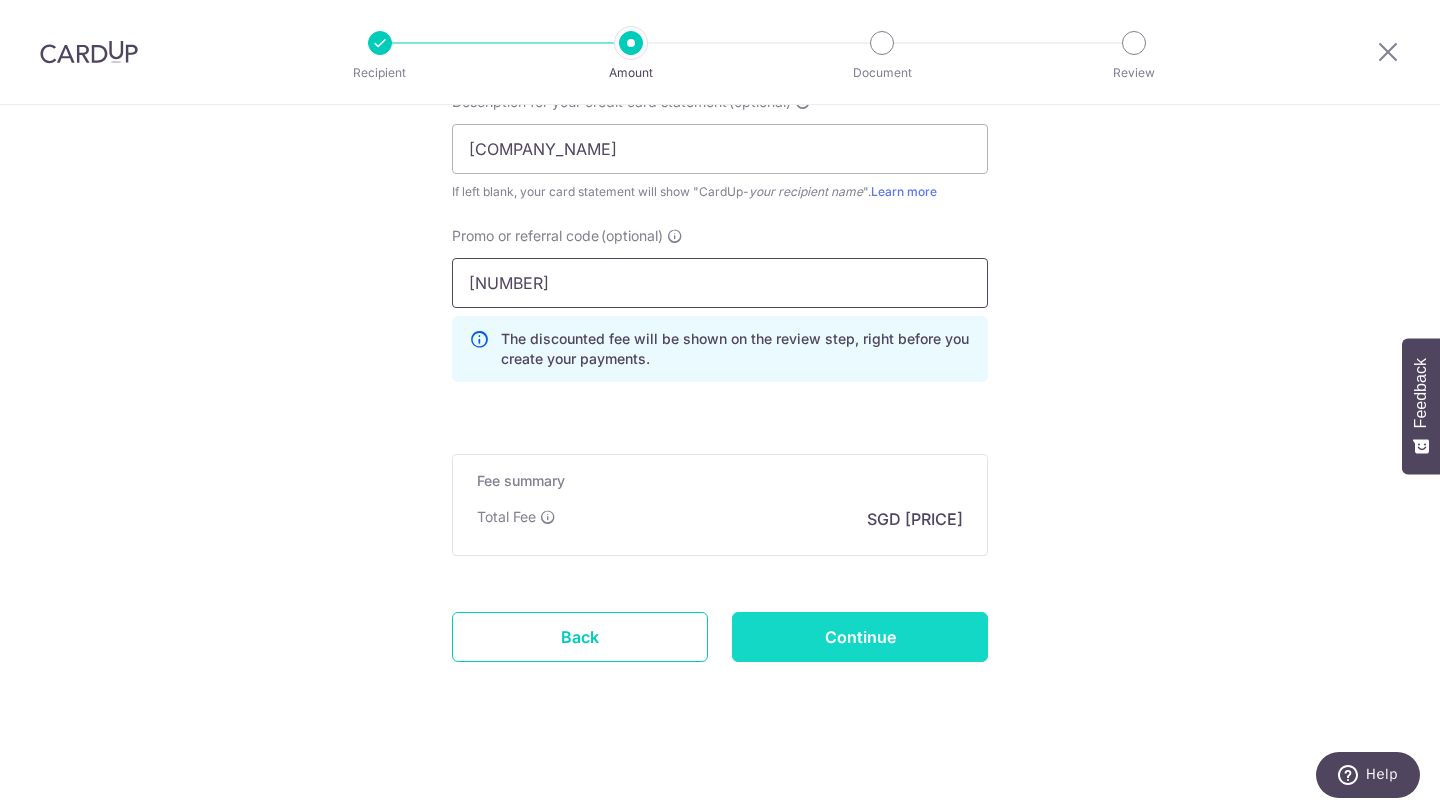 type on "25BB179" 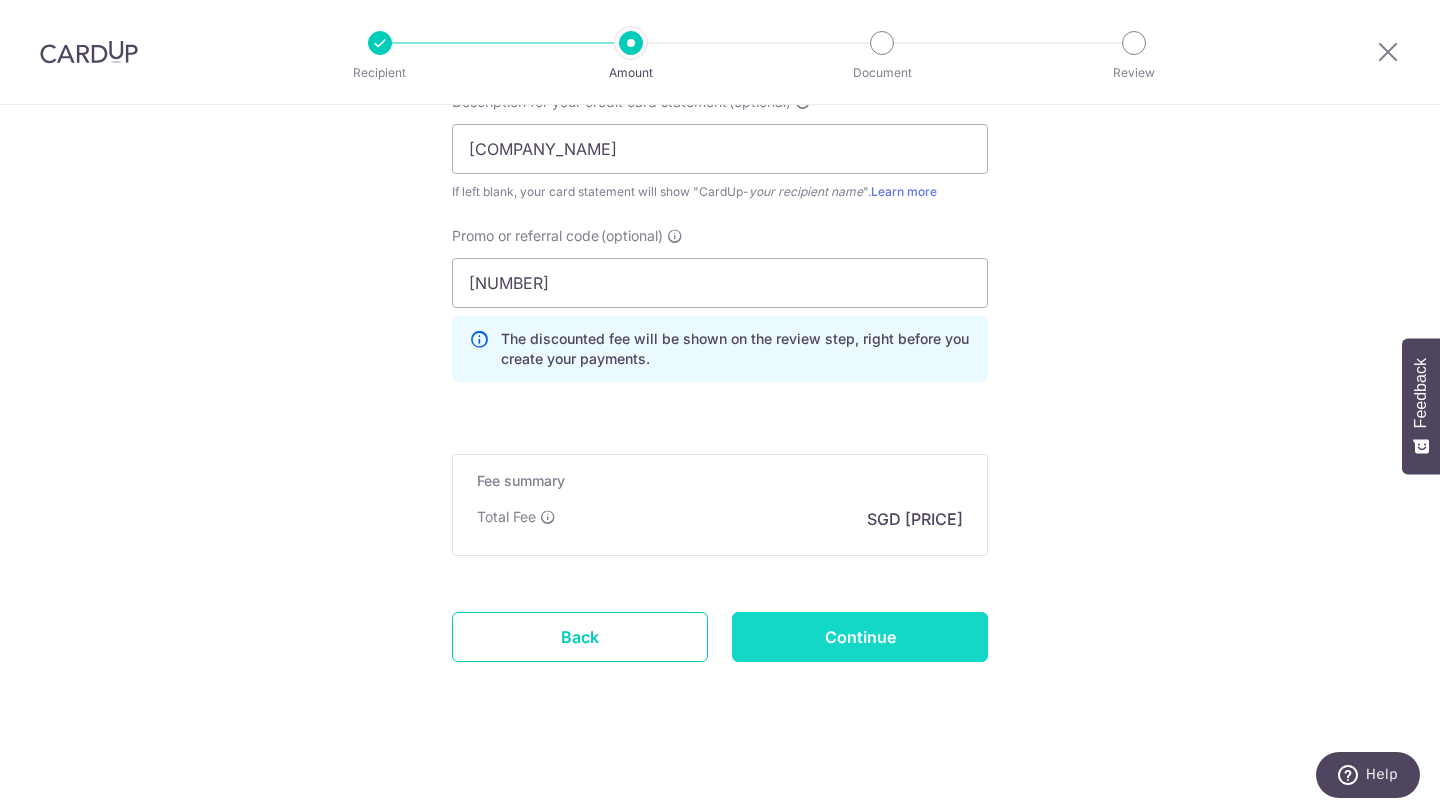click on "Continue" at bounding box center [860, 637] 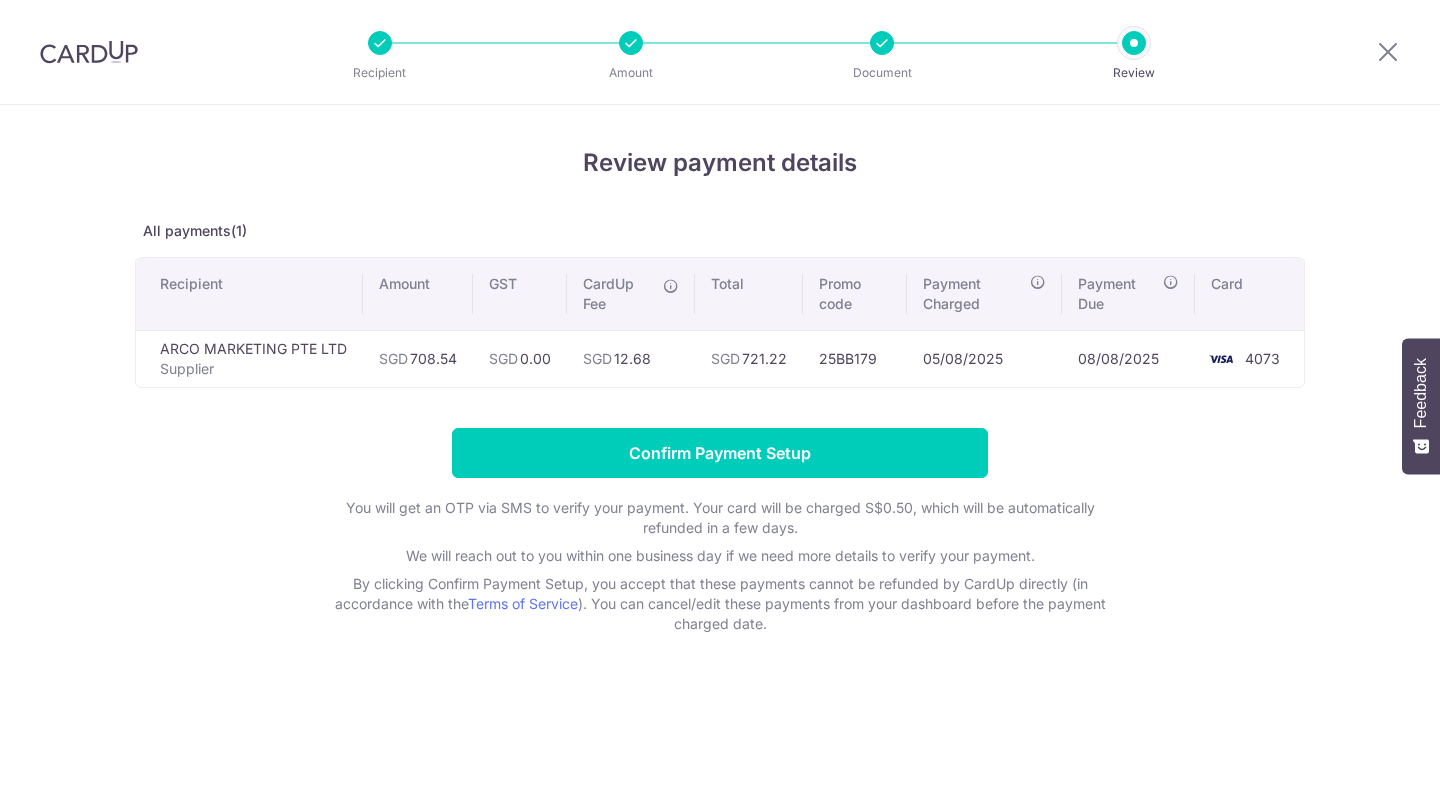 scroll, scrollTop: 0, scrollLeft: 0, axis: both 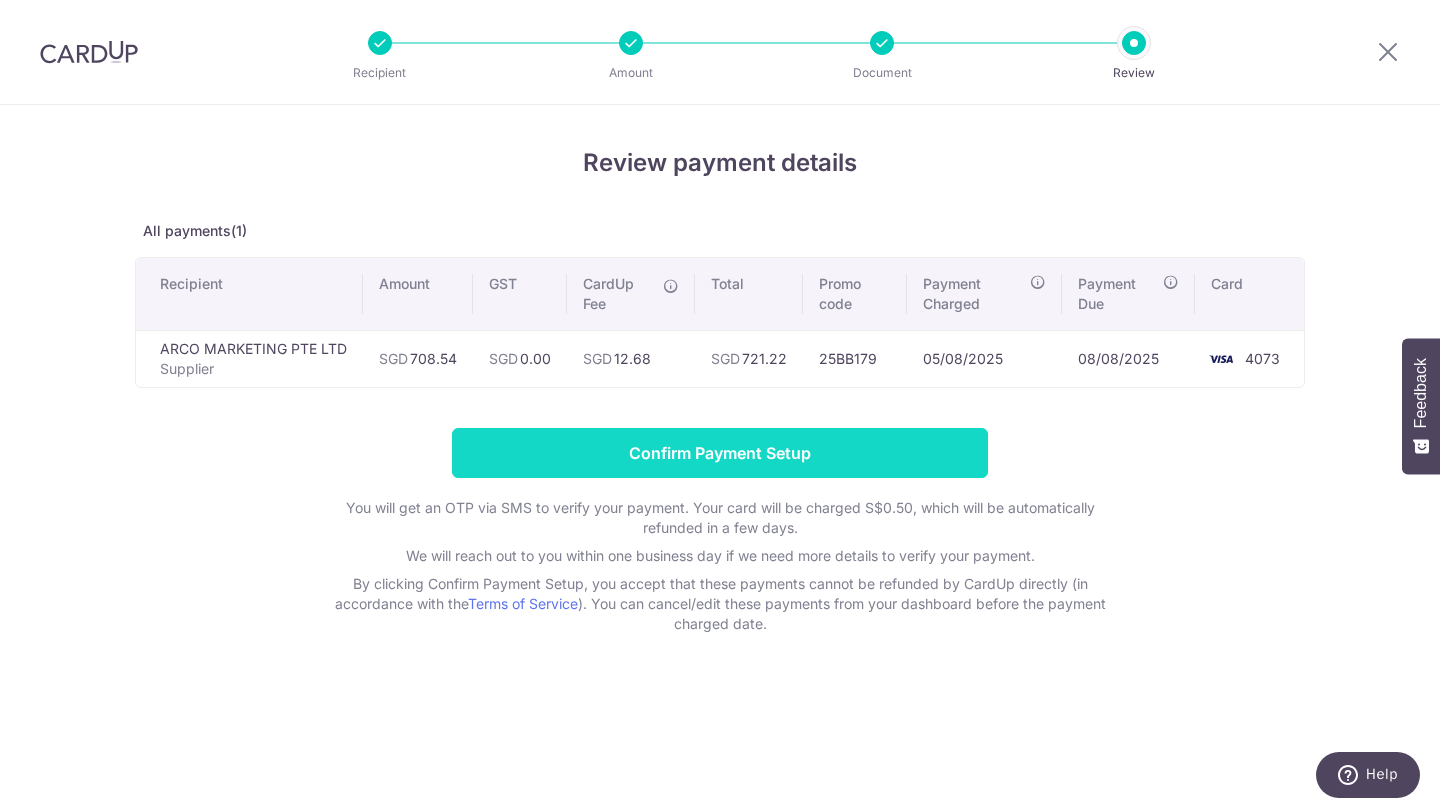 click on "Confirm Payment Setup" at bounding box center [720, 453] 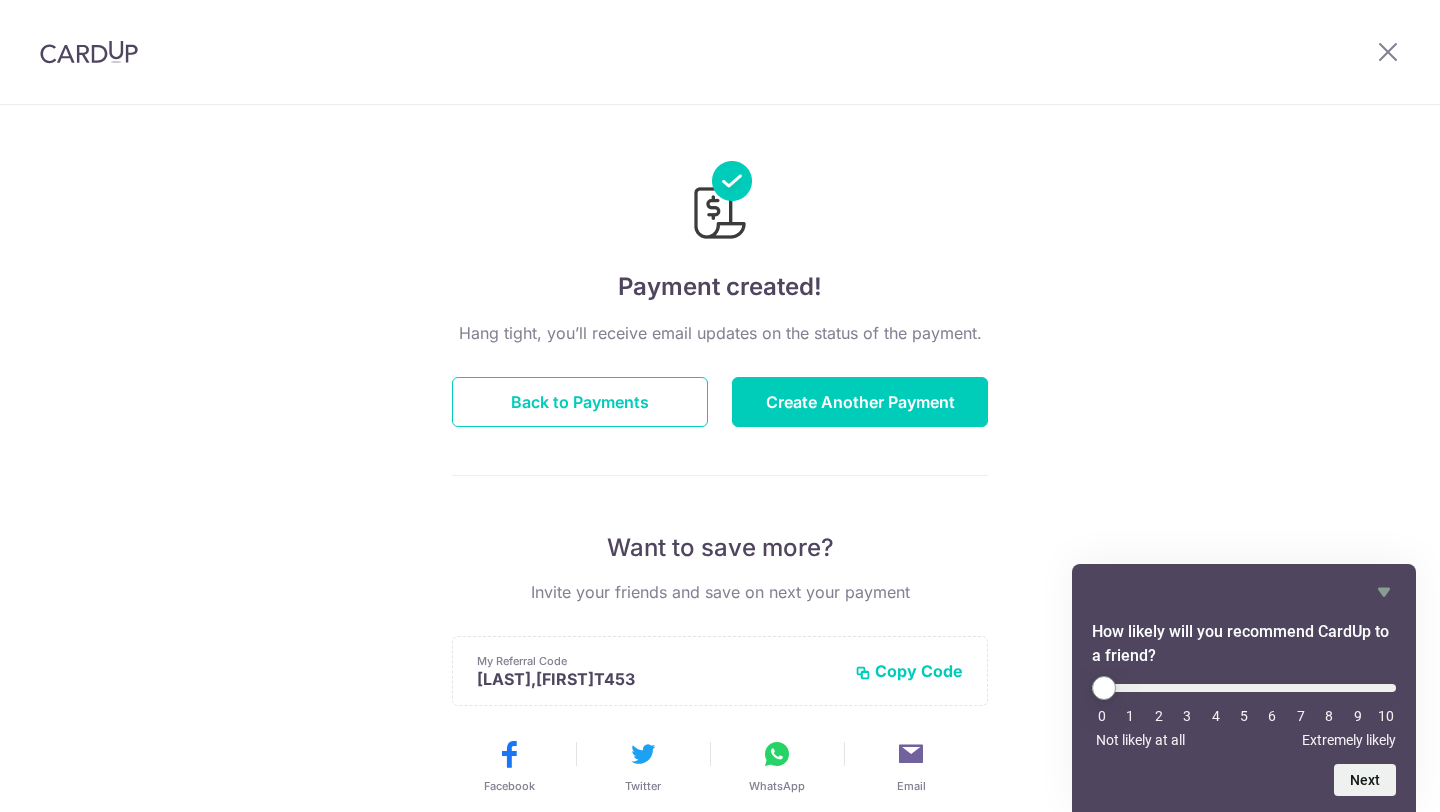 scroll, scrollTop: 0, scrollLeft: 0, axis: both 